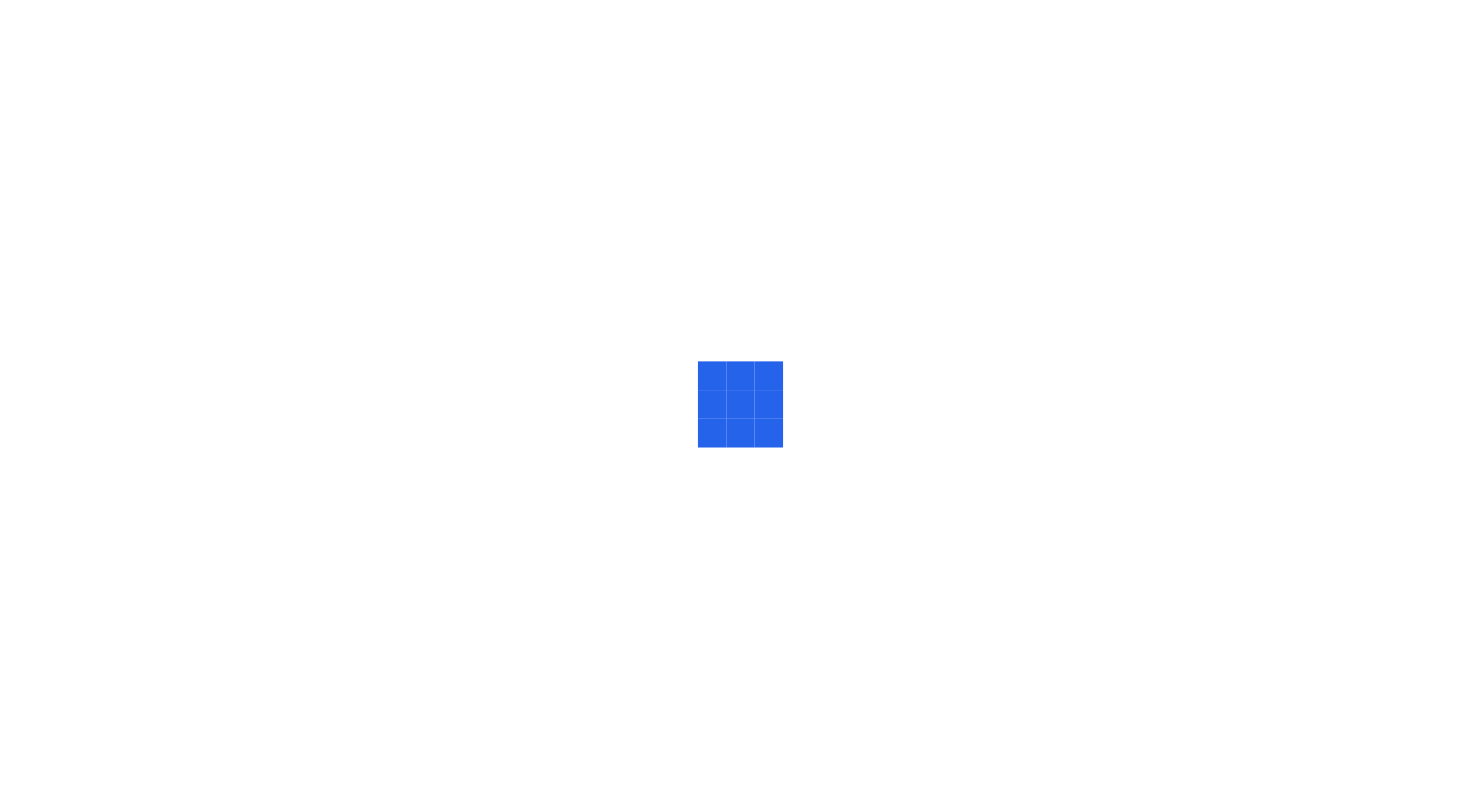 scroll, scrollTop: 0, scrollLeft: 0, axis: both 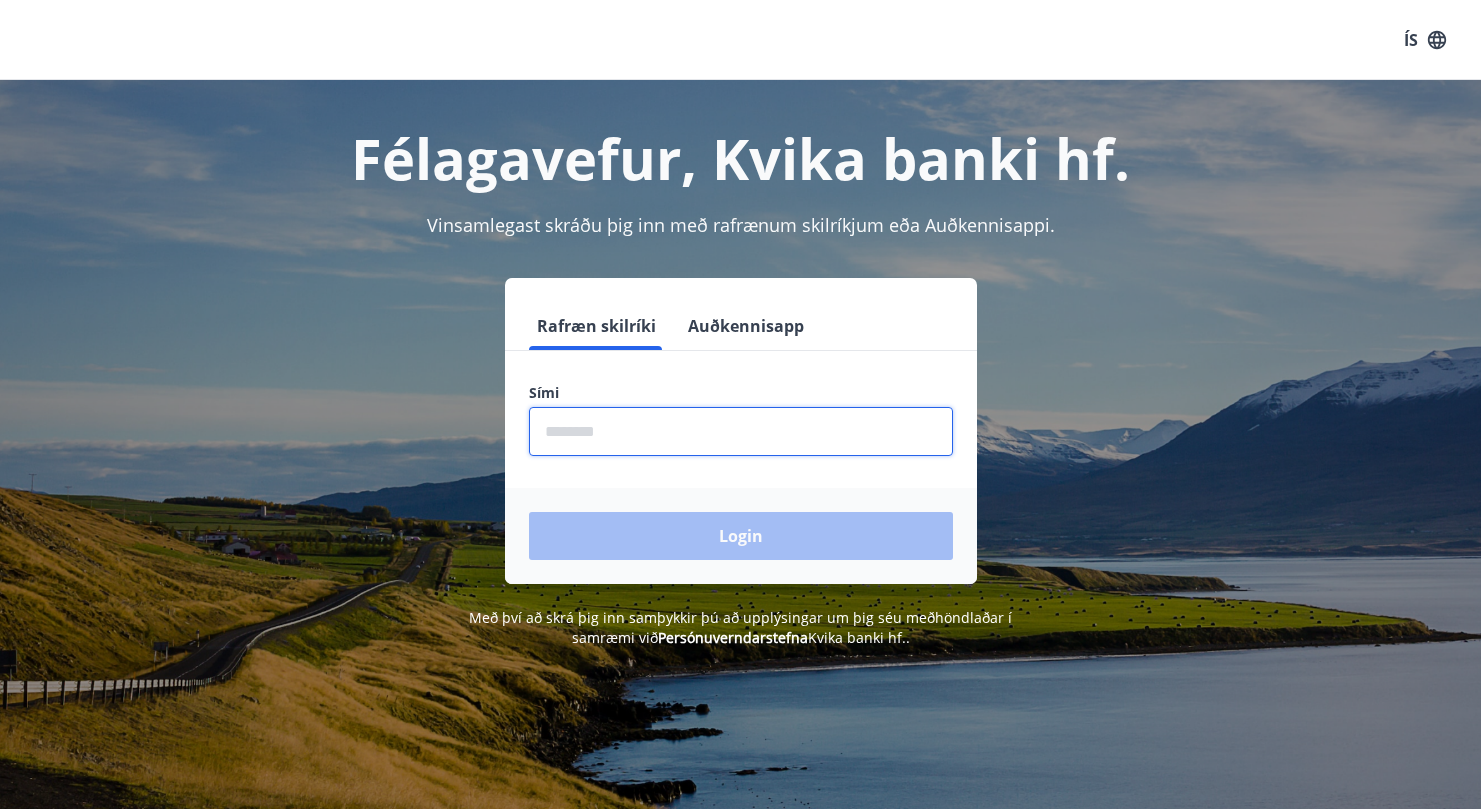 click at bounding box center [741, 431] 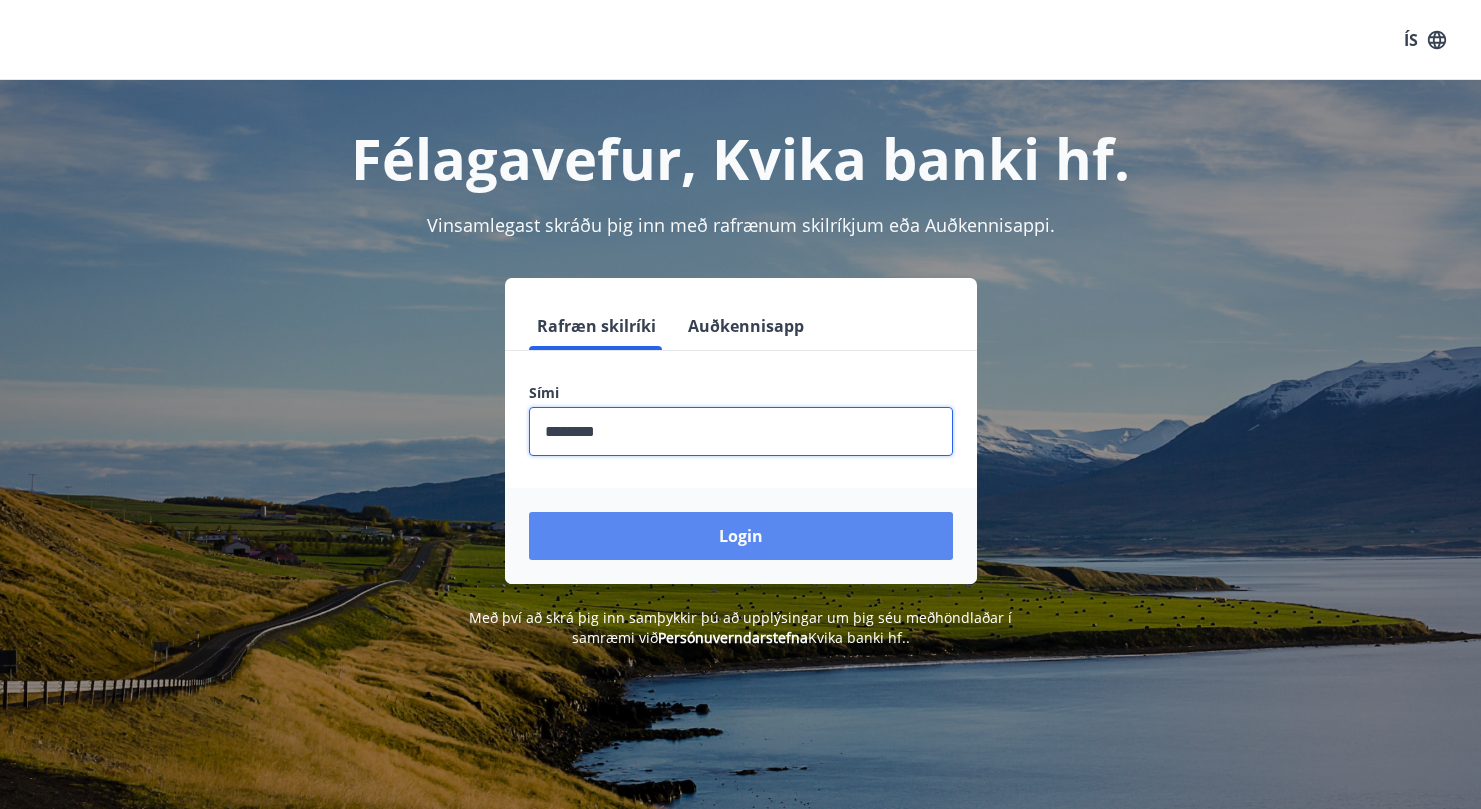type on "********" 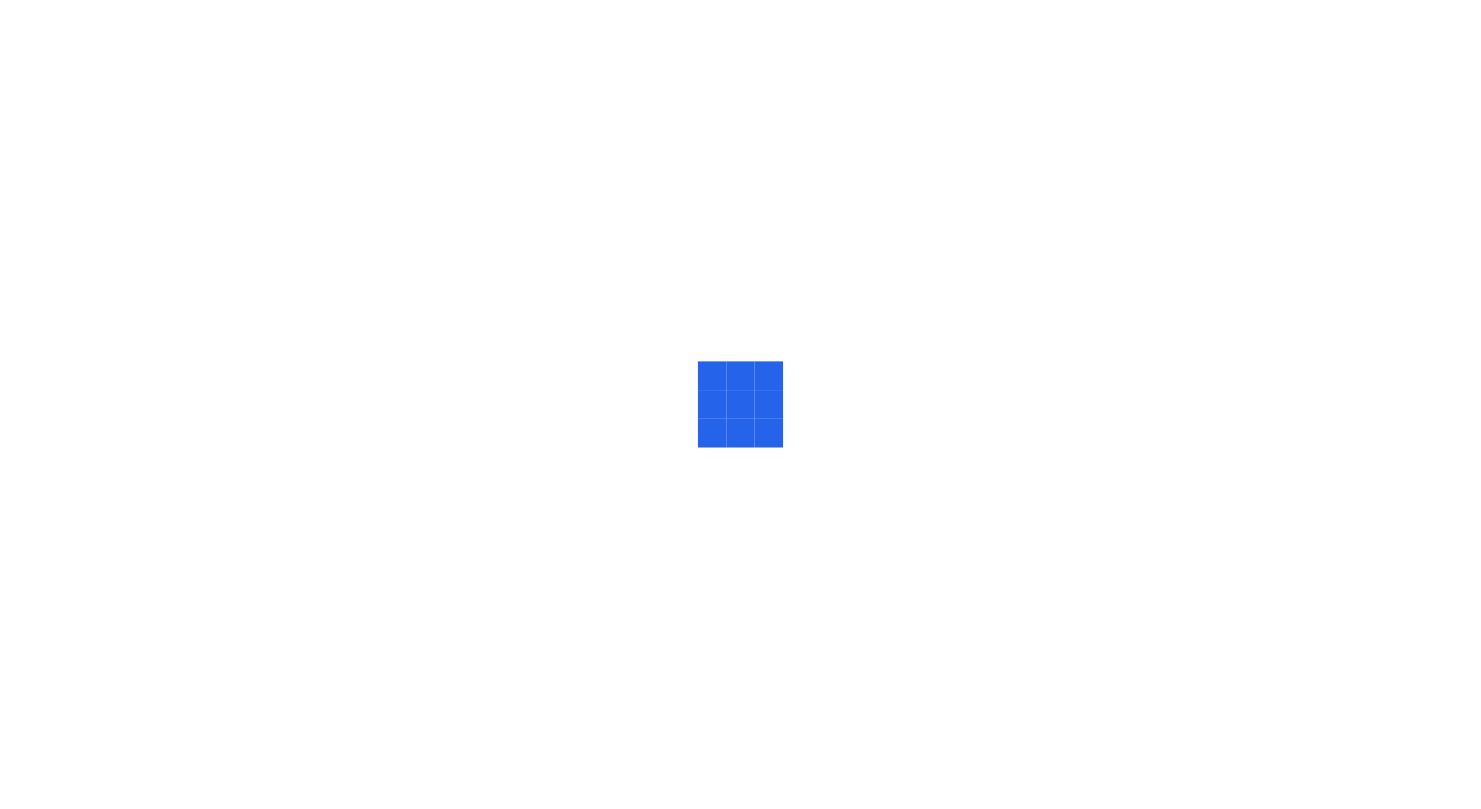 scroll, scrollTop: 0, scrollLeft: 0, axis: both 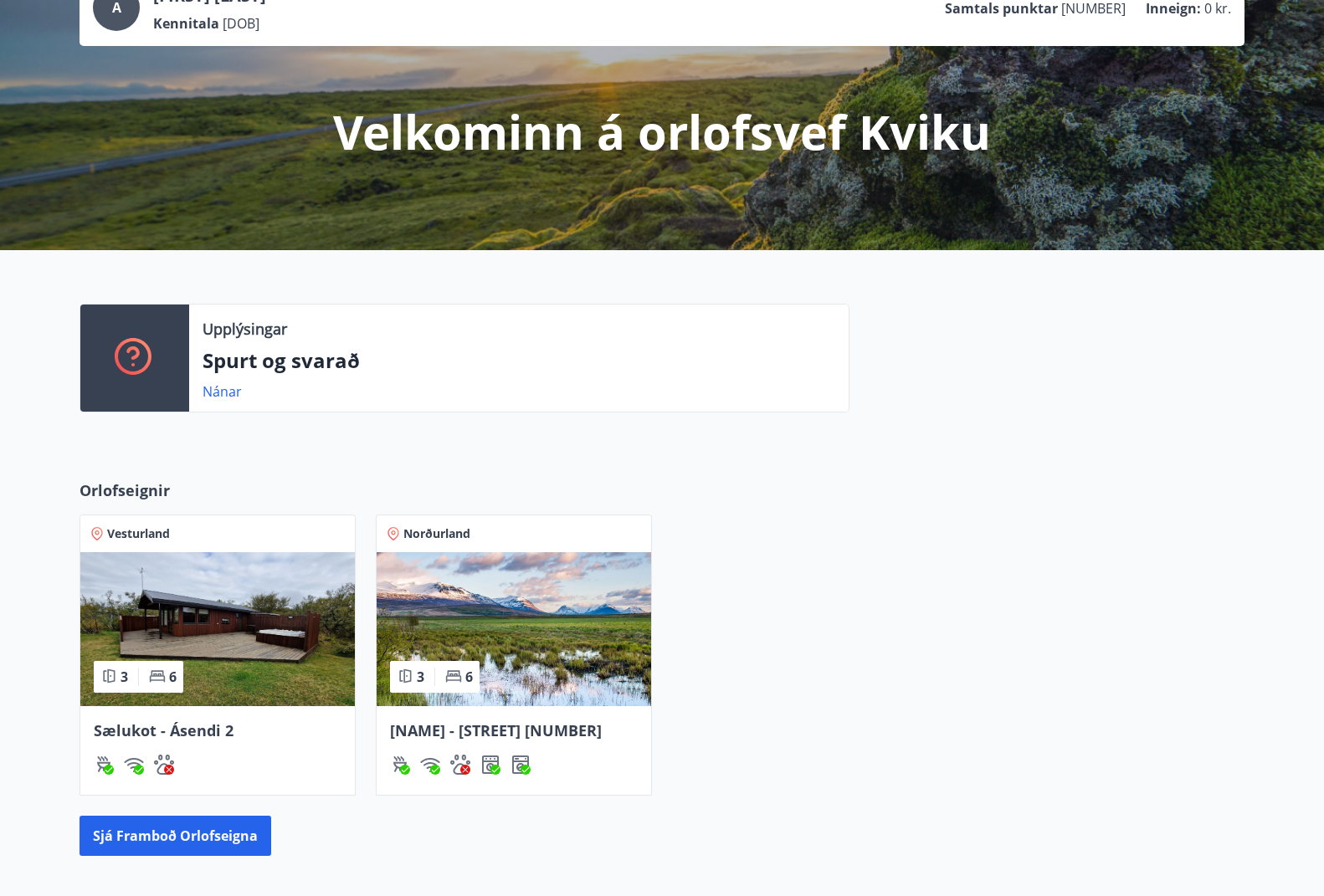 click at bounding box center [218, 765] 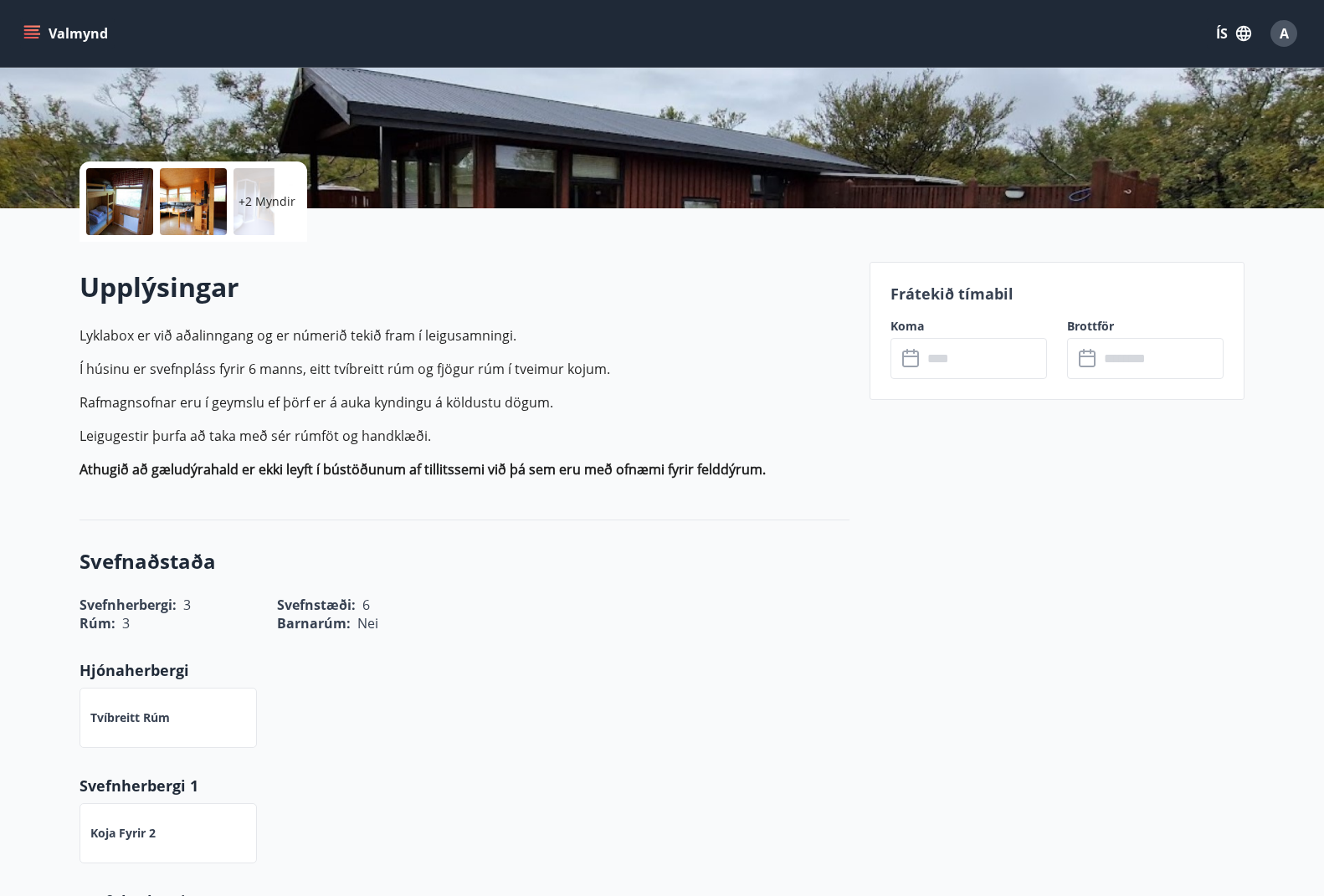 scroll, scrollTop: 0, scrollLeft: 0, axis: both 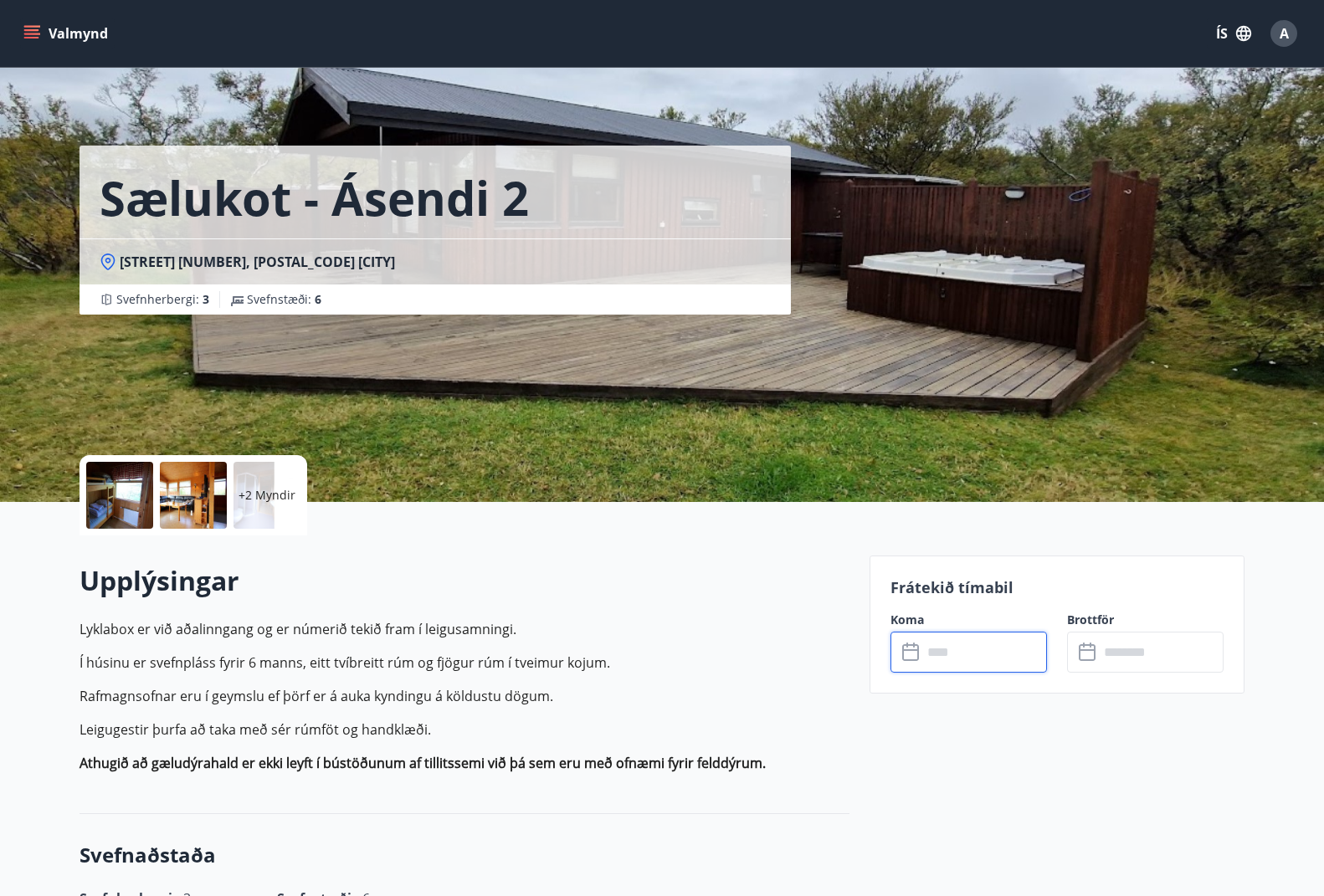 click at bounding box center [984, 652] 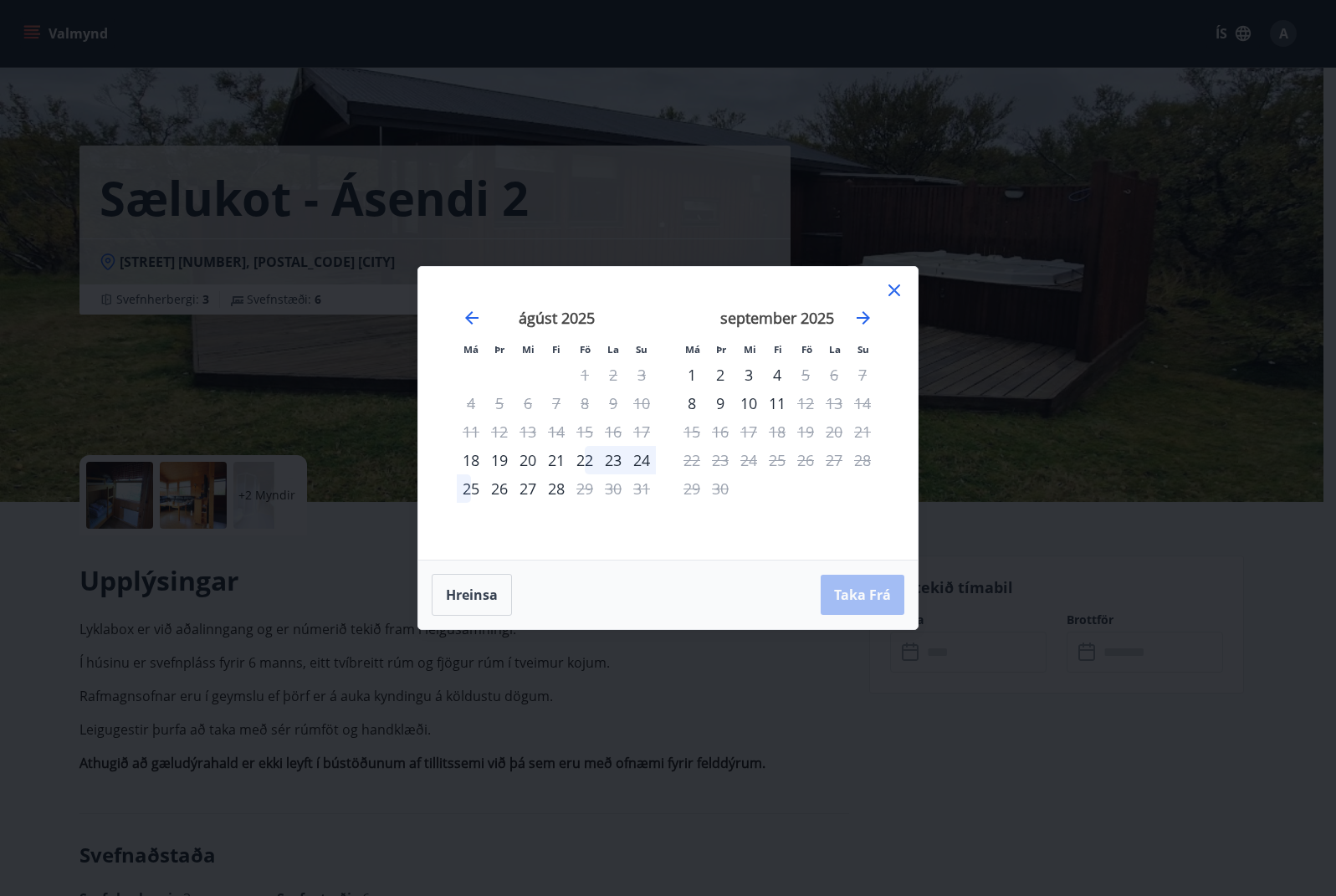 click 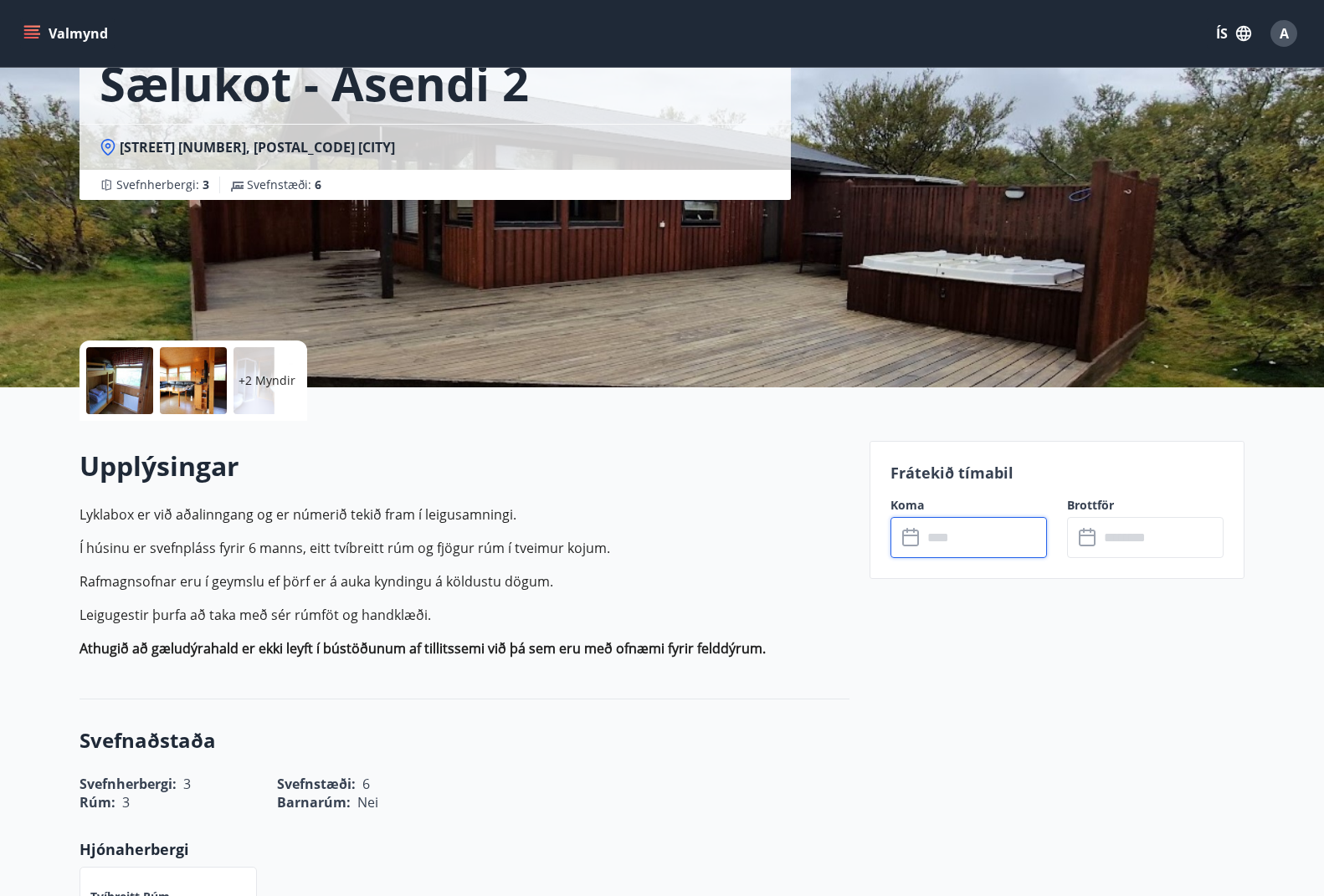 scroll, scrollTop: 104, scrollLeft: 0, axis: vertical 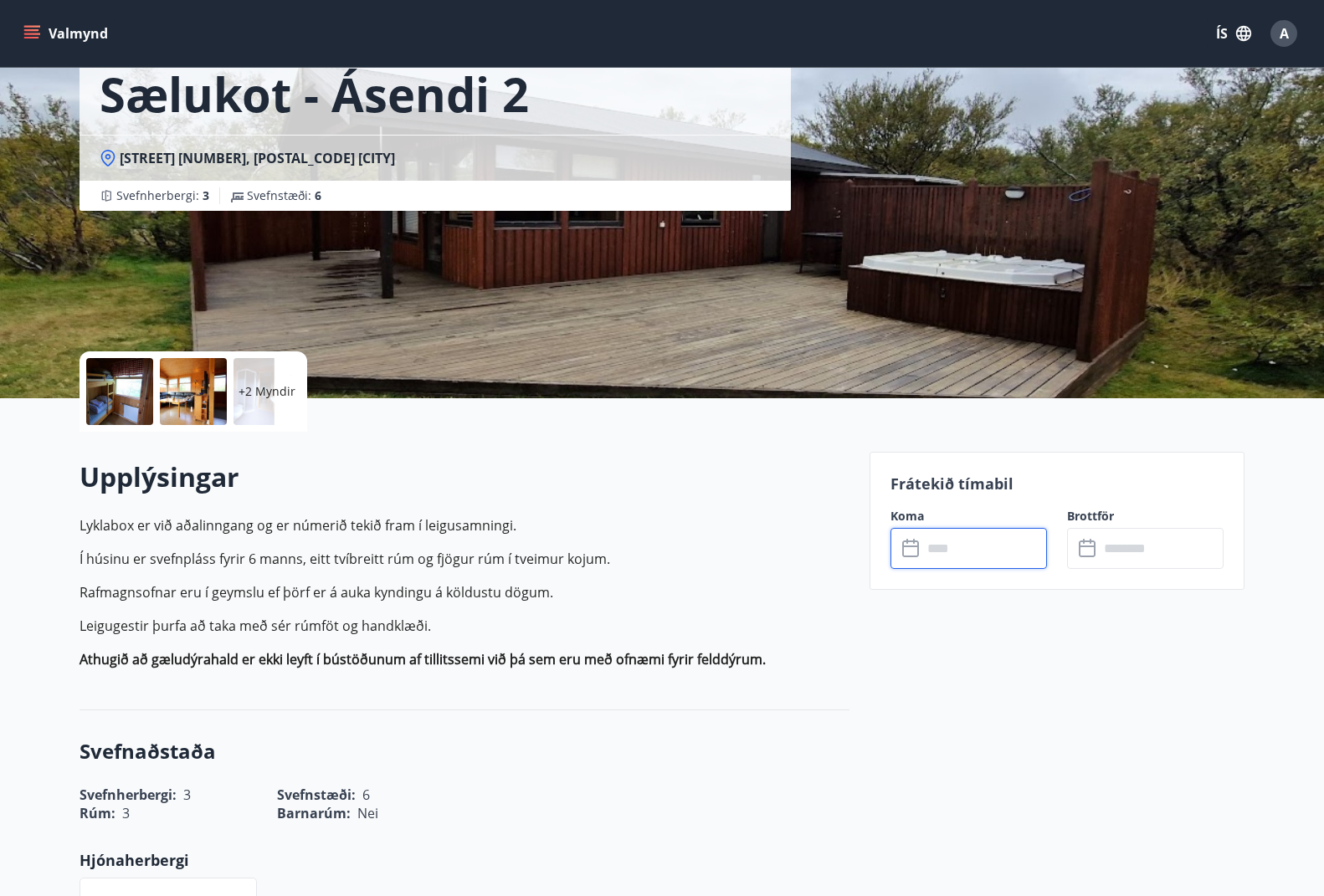 click at bounding box center (984, 548) 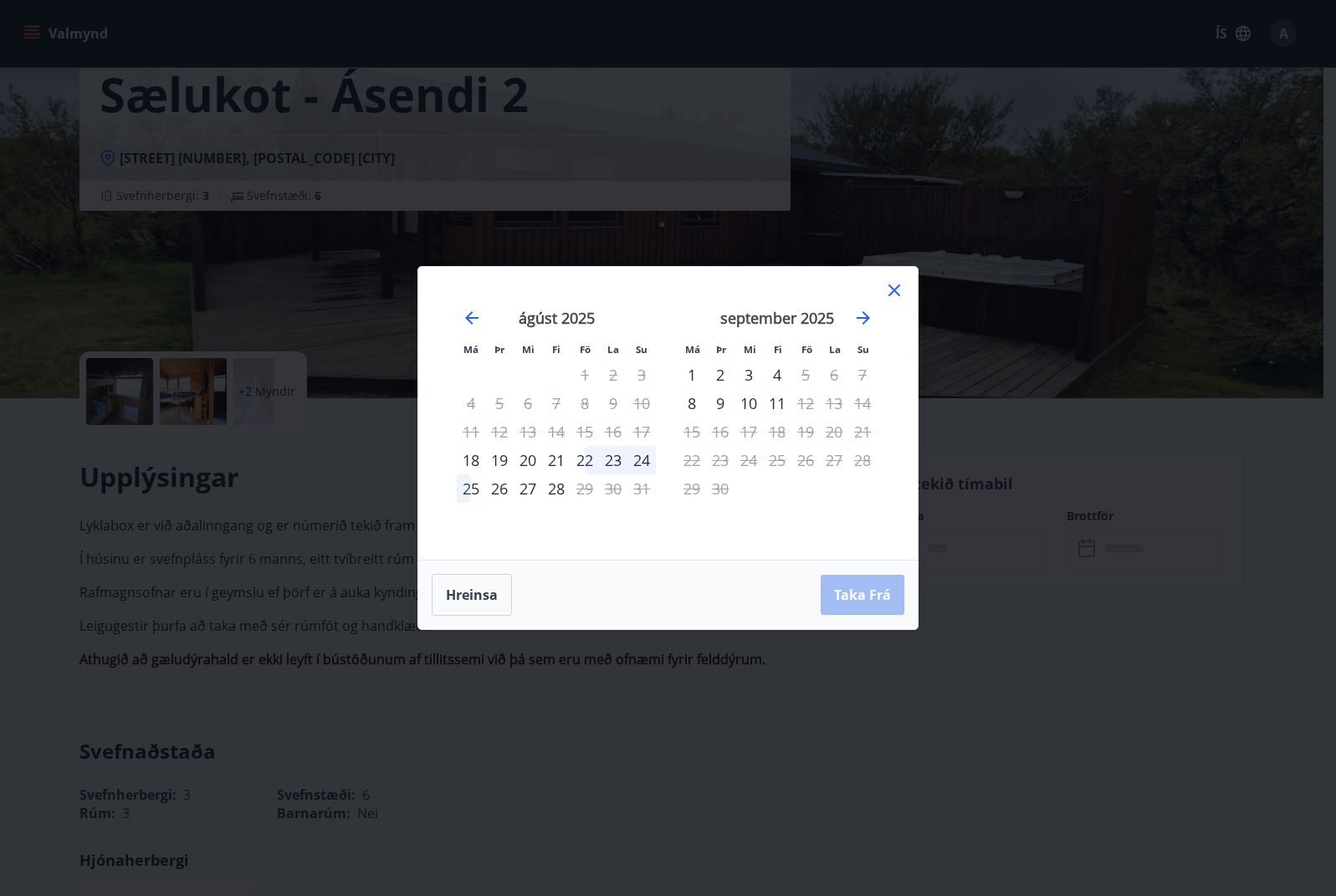 click on "22" at bounding box center (585, 460) 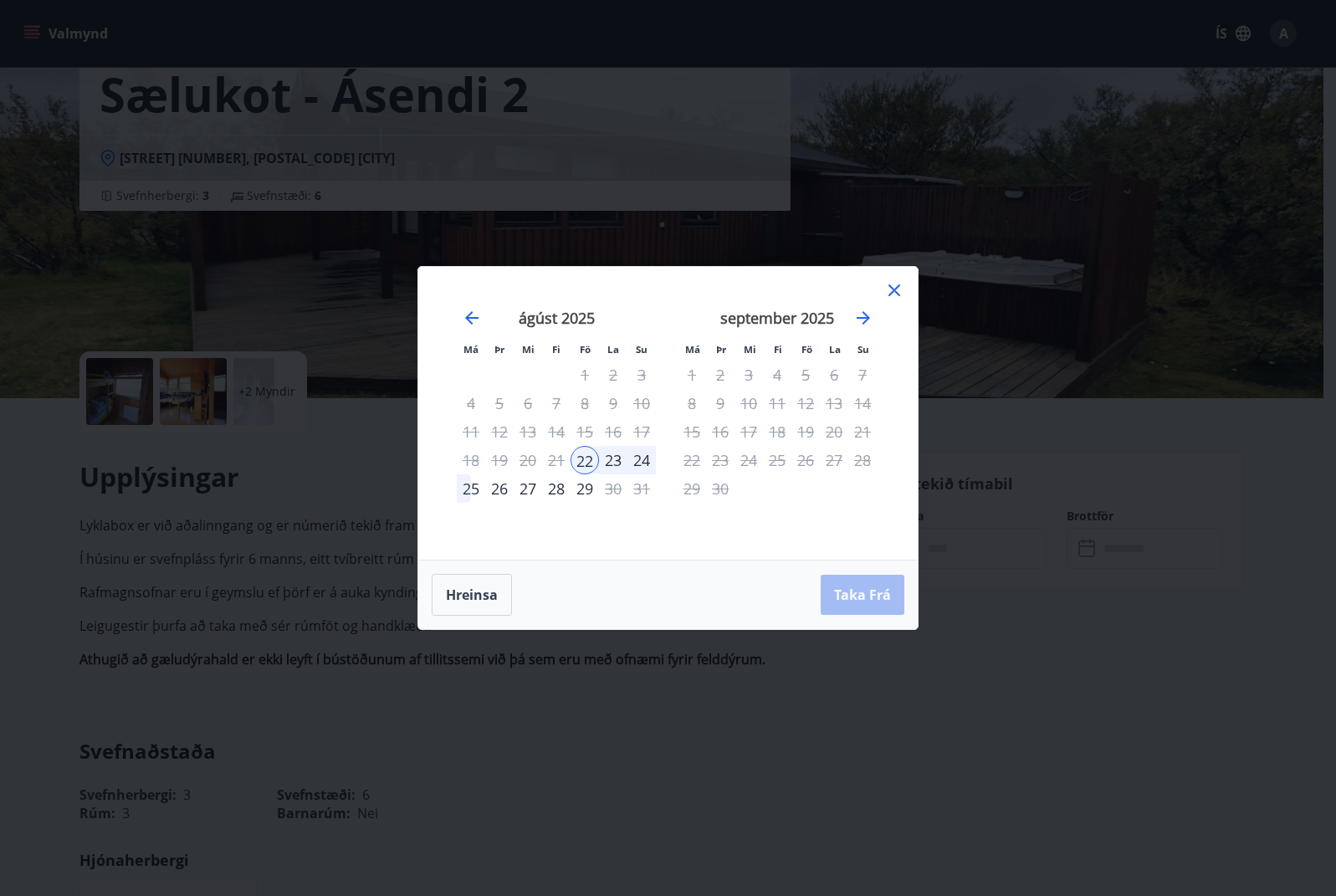 click on "24" at bounding box center [642, 460] 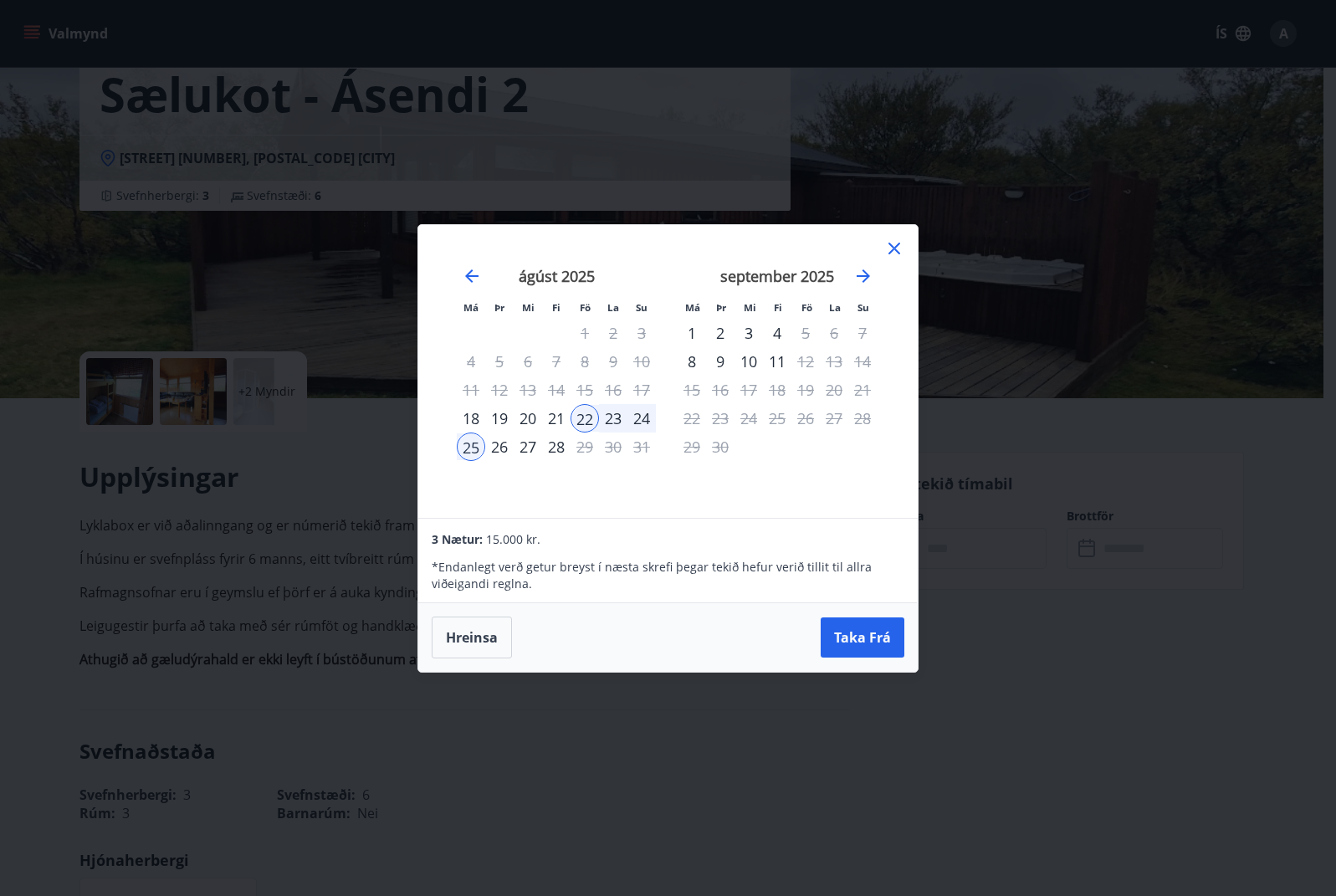 click on "24" at bounding box center [642, 418] 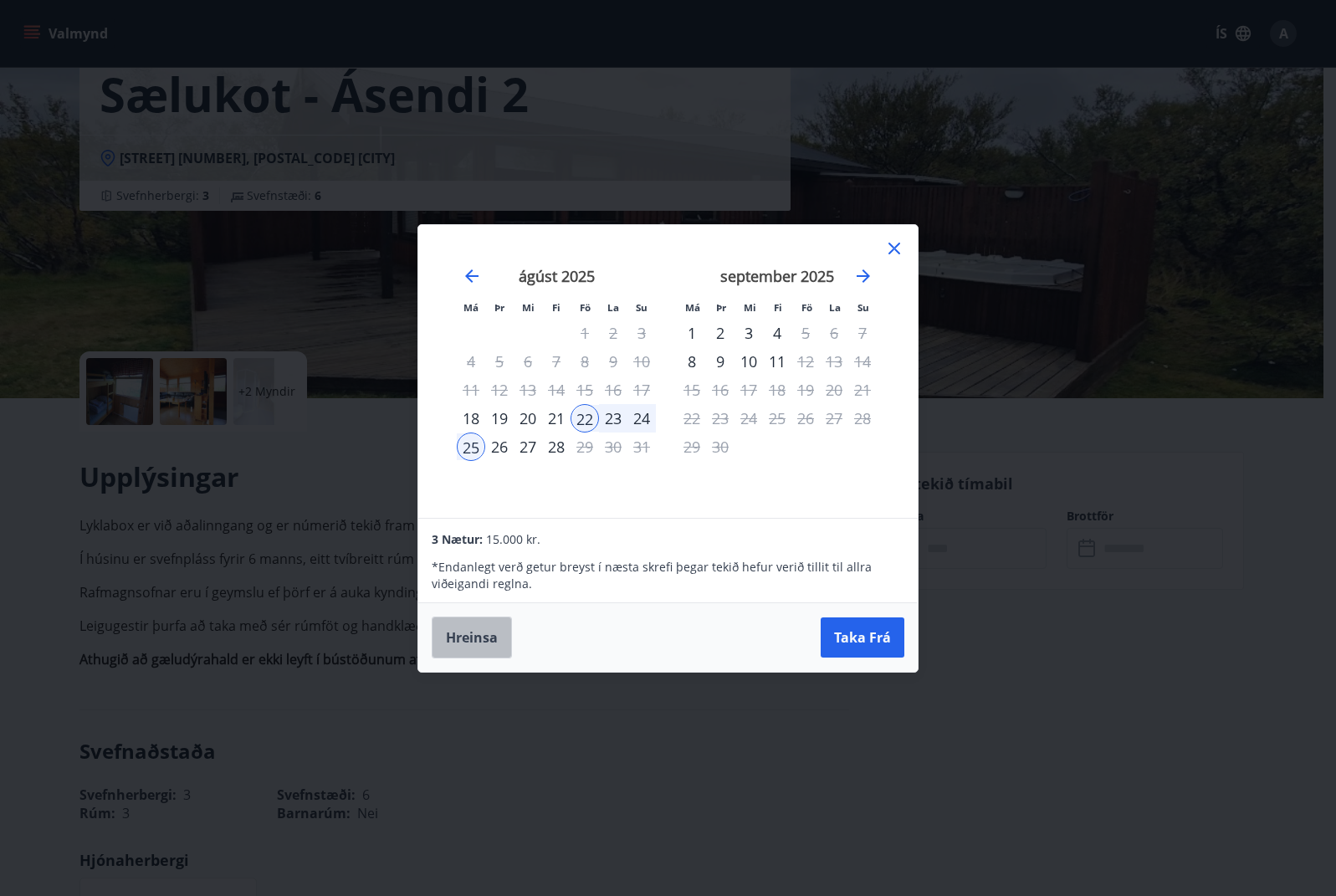 click on "Hreinsa" at bounding box center [472, 637] 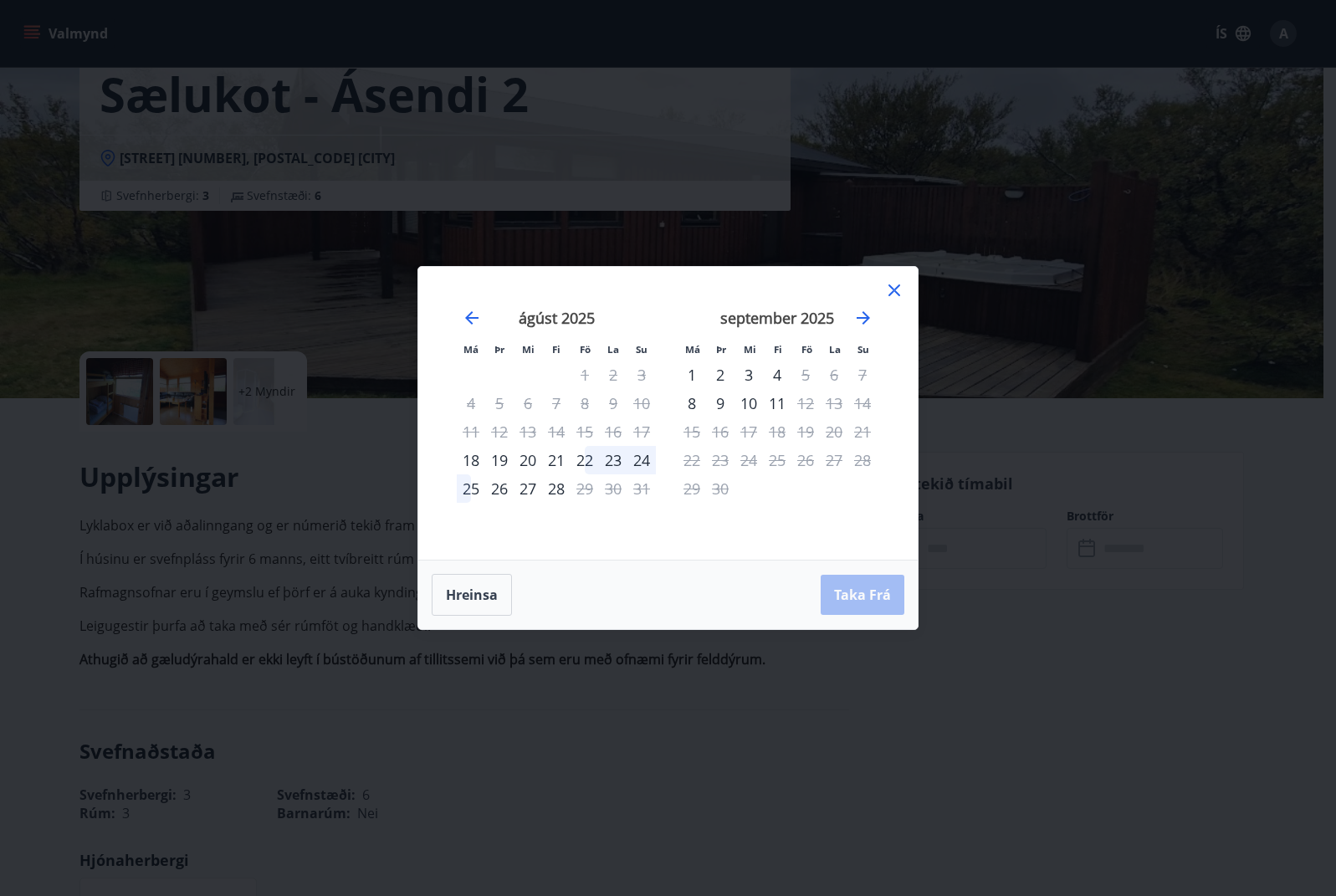click on "22" at bounding box center [585, 460] 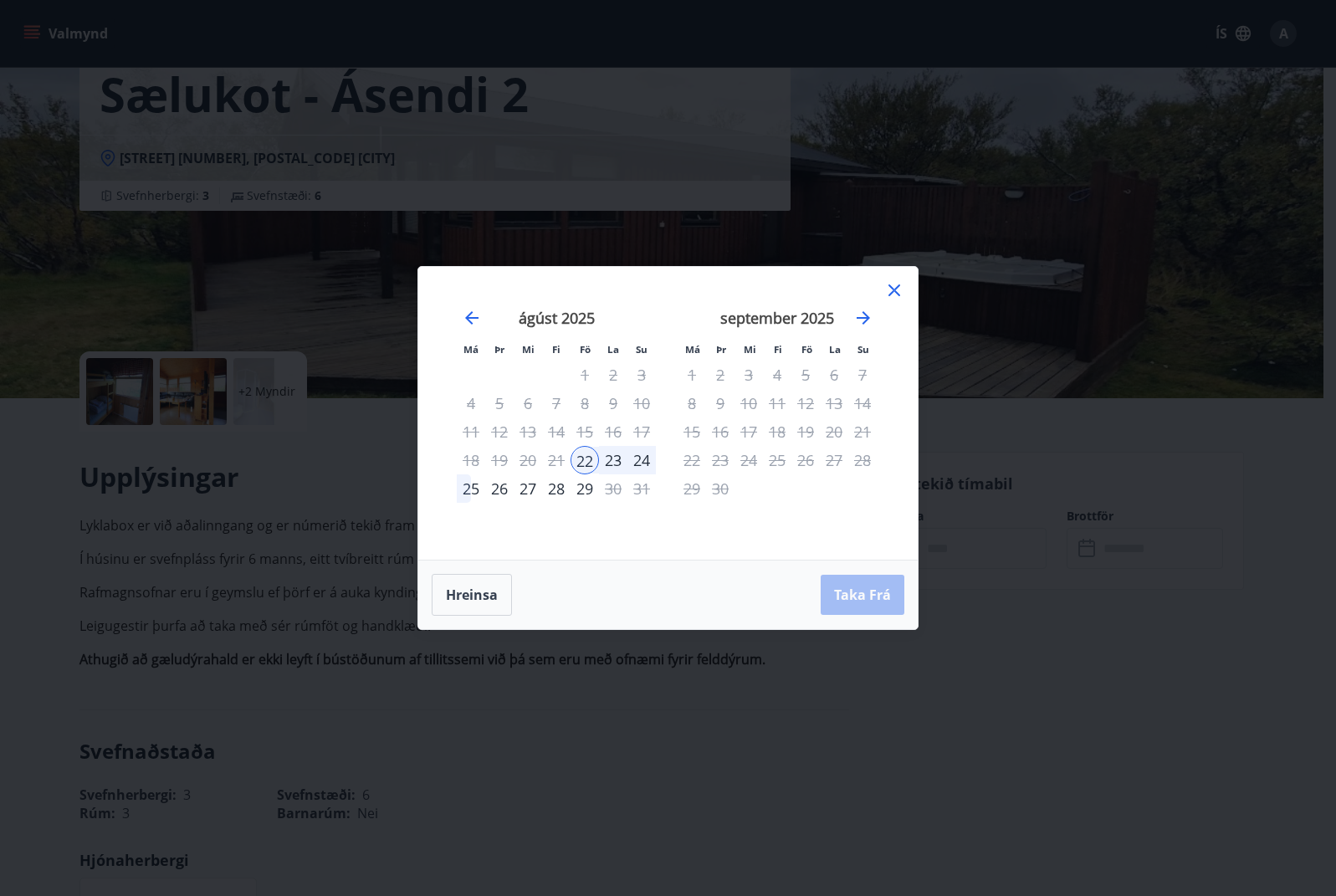 click on "25" at bounding box center [471, 489] 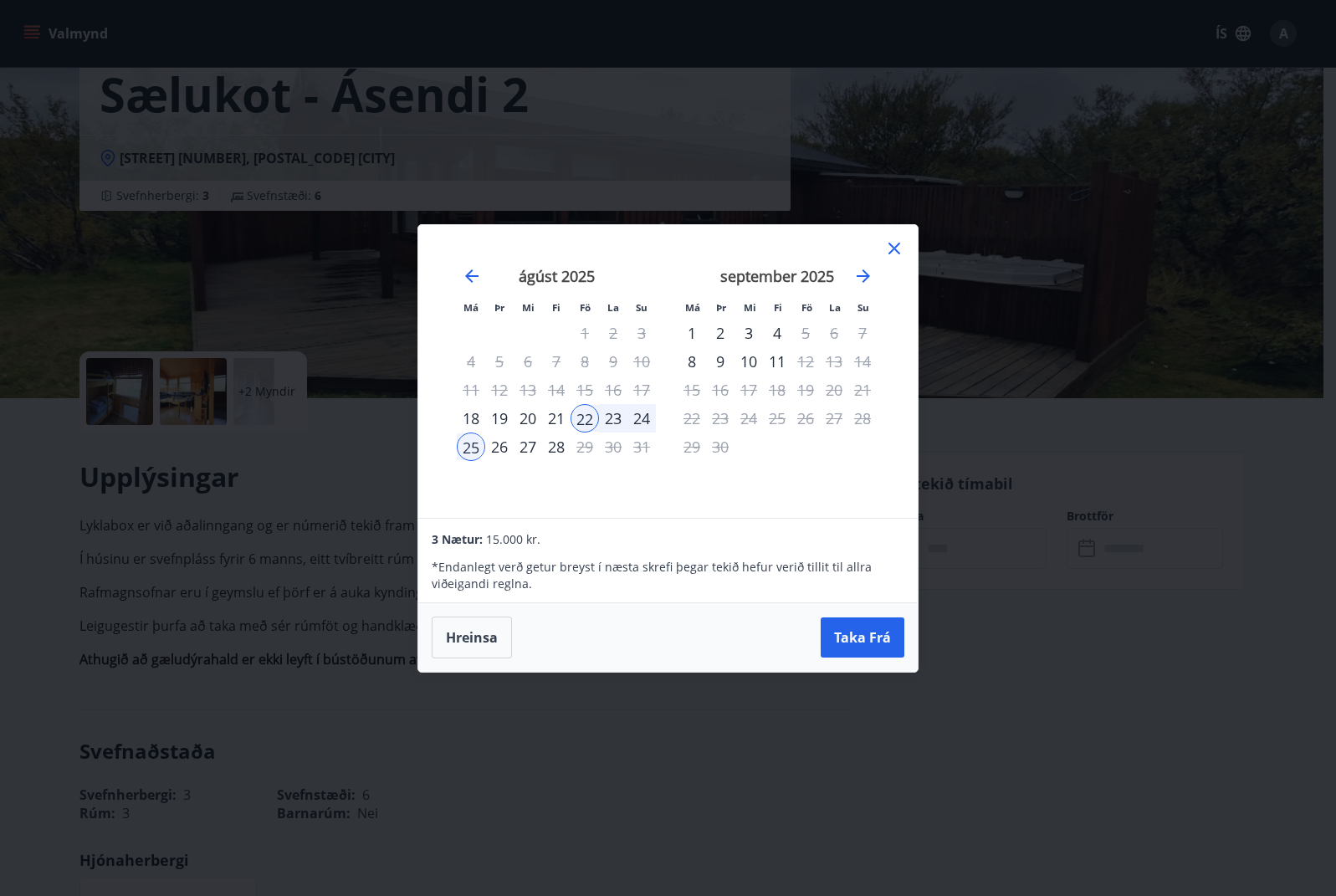 click on "24" at bounding box center (642, 418) 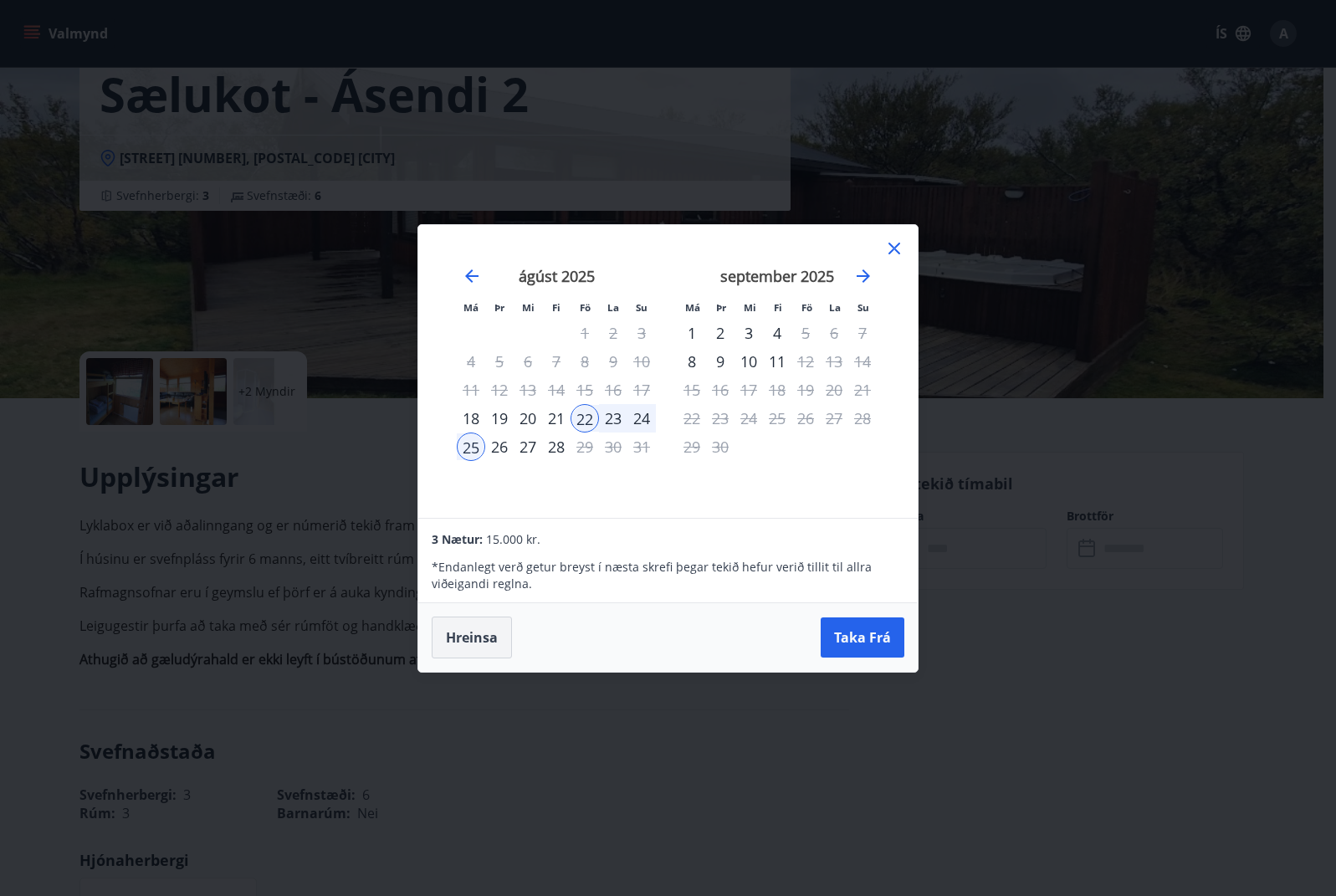click on "Hreinsa" at bounding box center [472, 637] 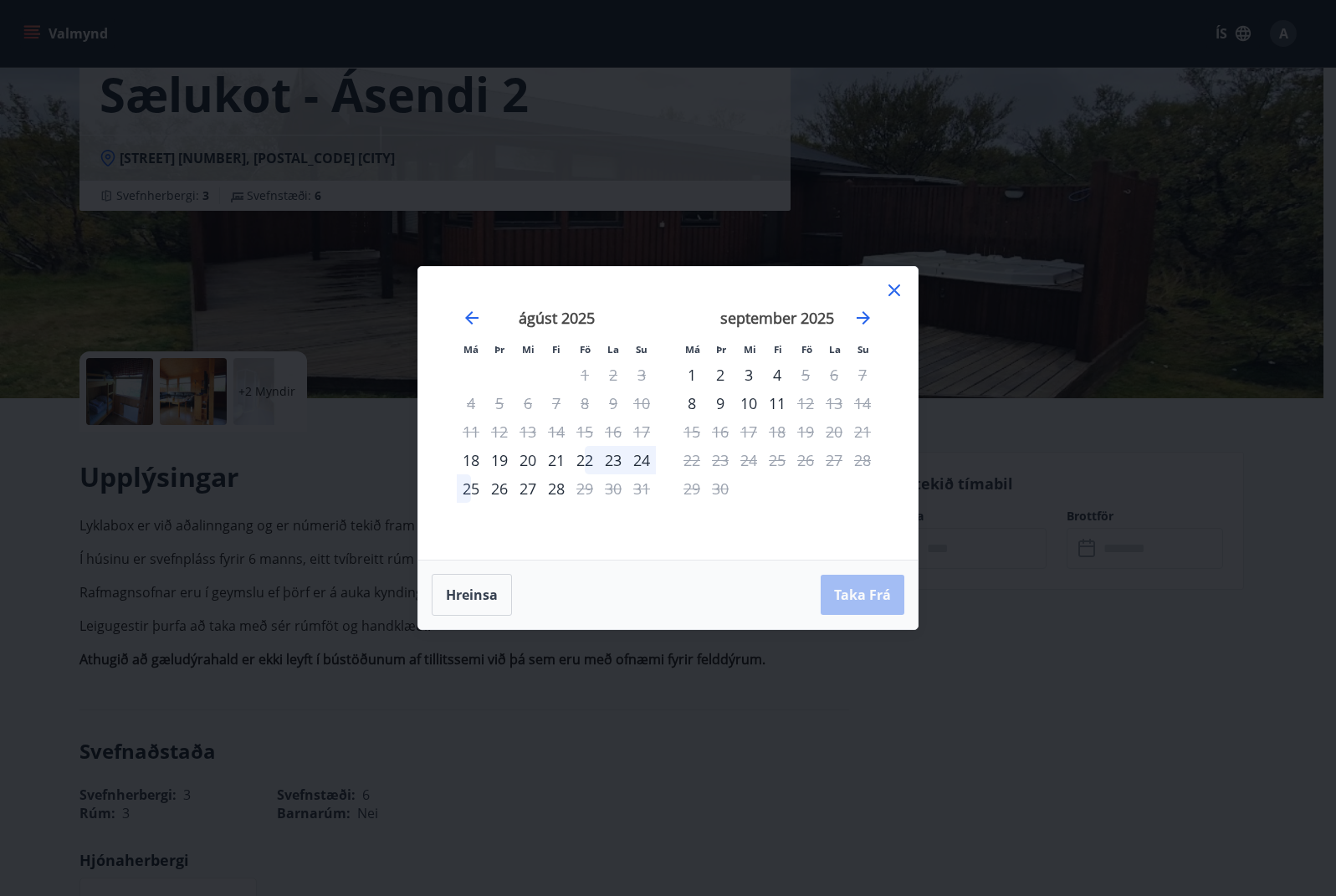 click on "22" at bounding box center (585, 460) 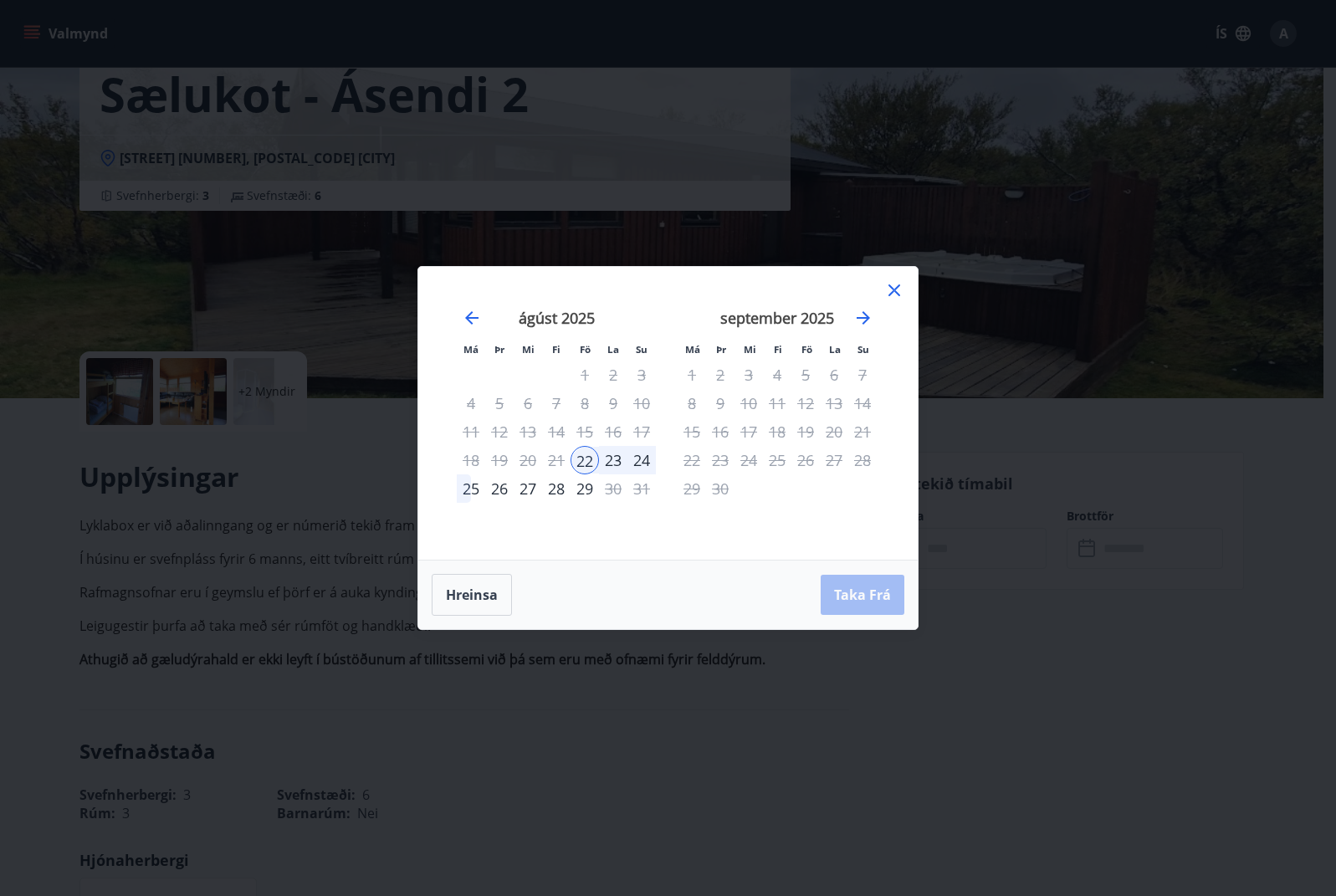 click on "24" at bounding box center [642, 460] 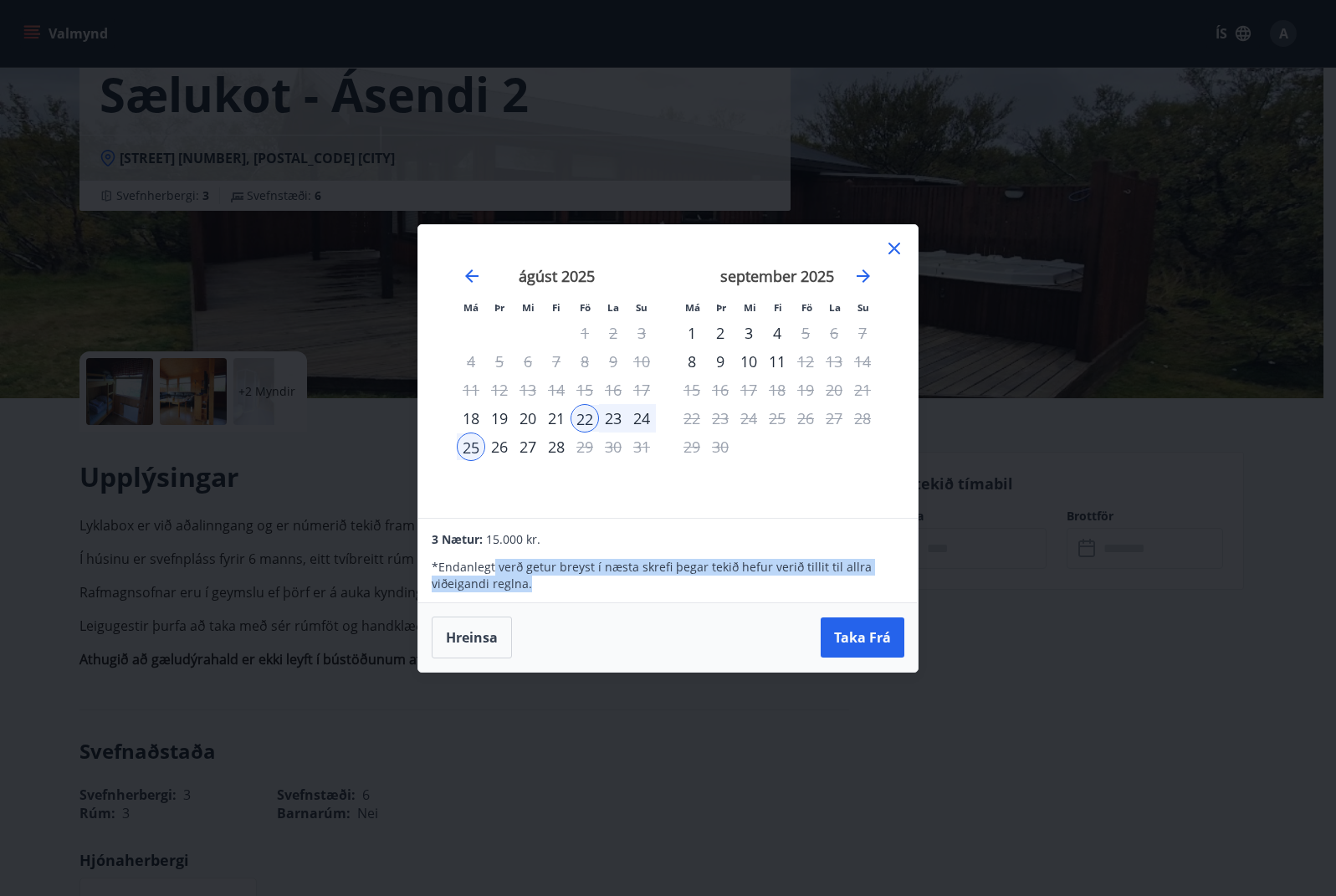 drag, startPoint x: 493, startPoint y: 566, endPoint x: 625, endPoint y: 596, distance: 135.36617 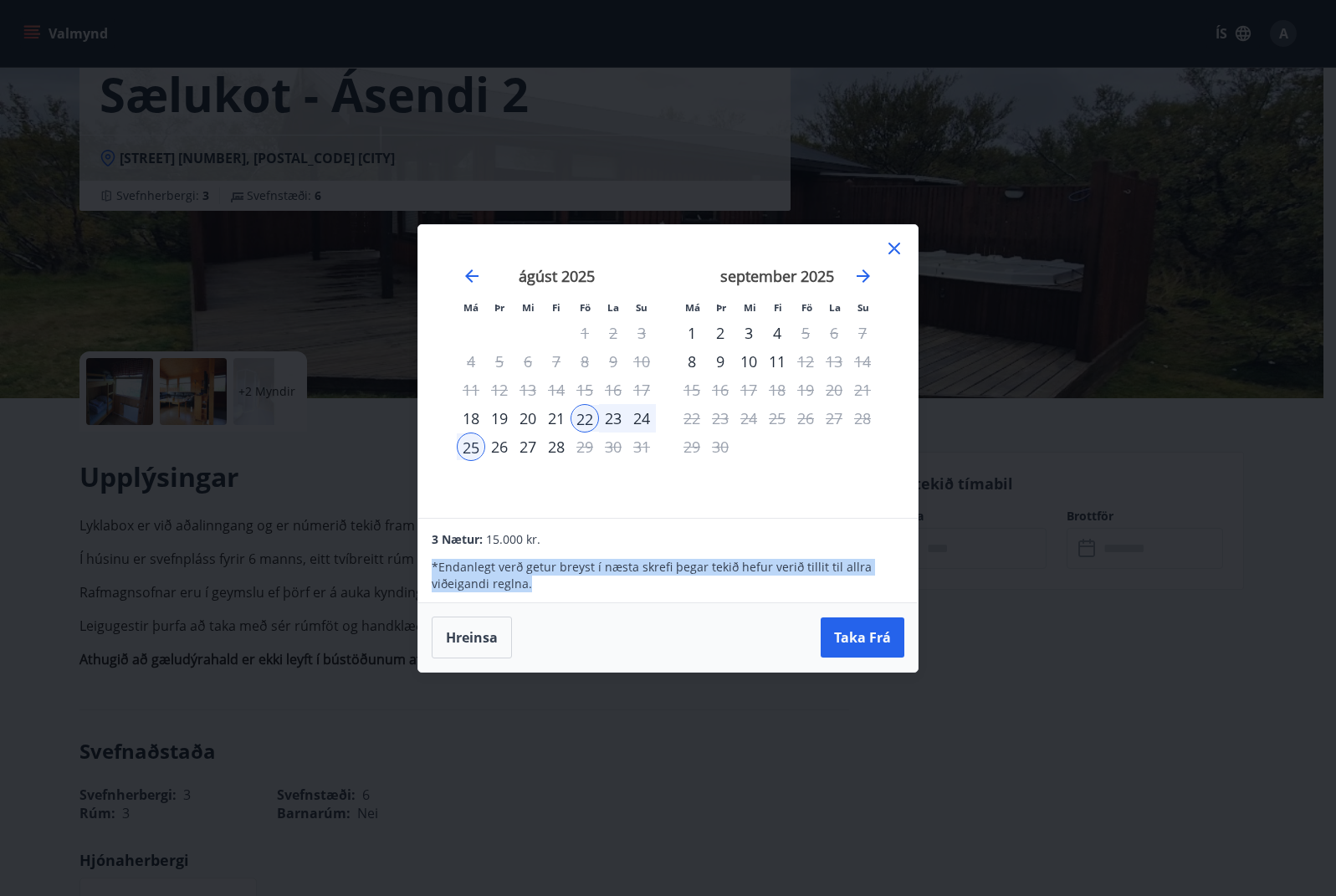 drag, startPoint x: 552, startPoint y: 560, endPoint x: 510, endPoint y: 550, distance: 43.1741 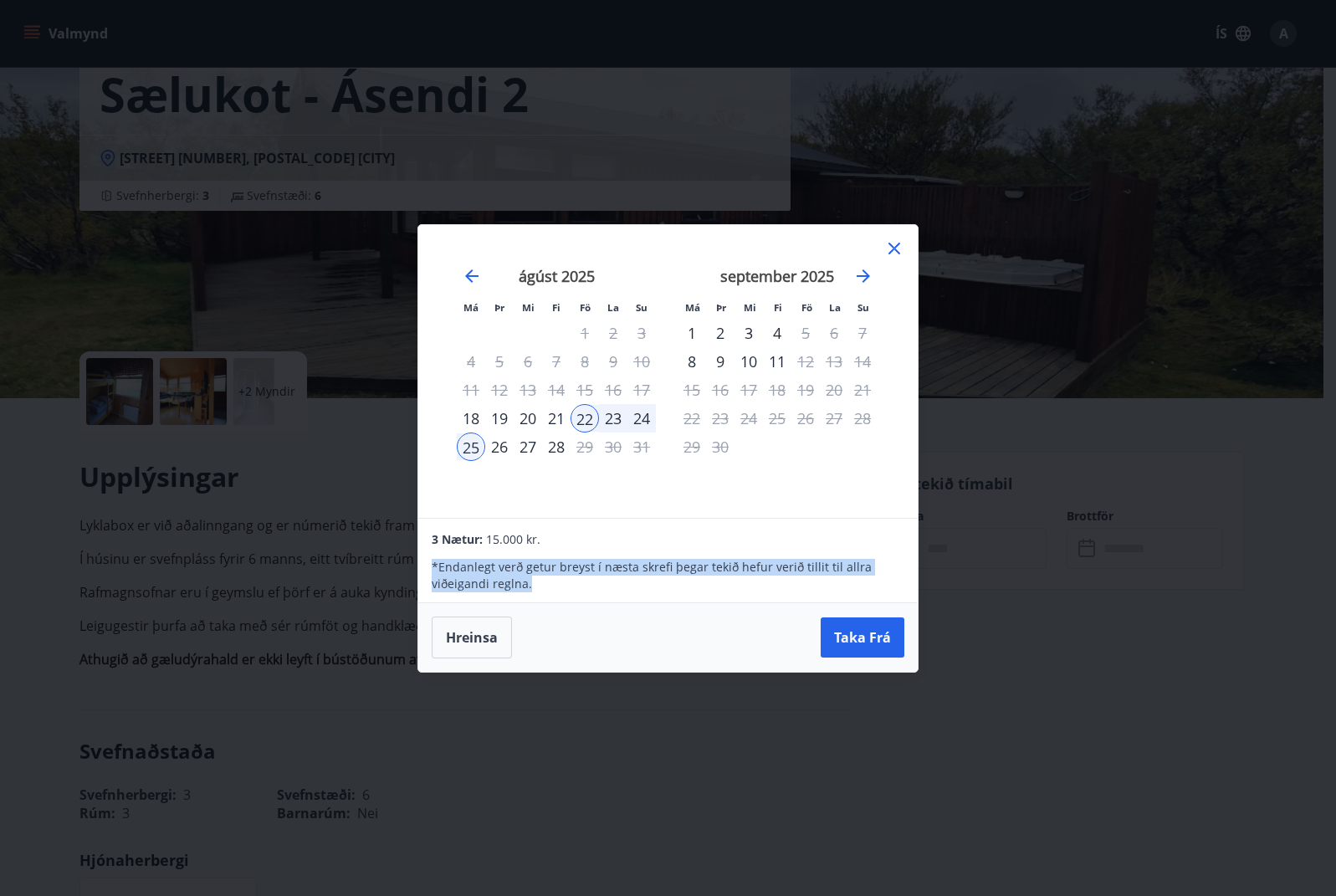 click on "* Endanlegt verð getur breyst í næsta skrefi þegar tekið hefur verið tillit til allra viðeigandi reglna." at bounding box center (668, 571) 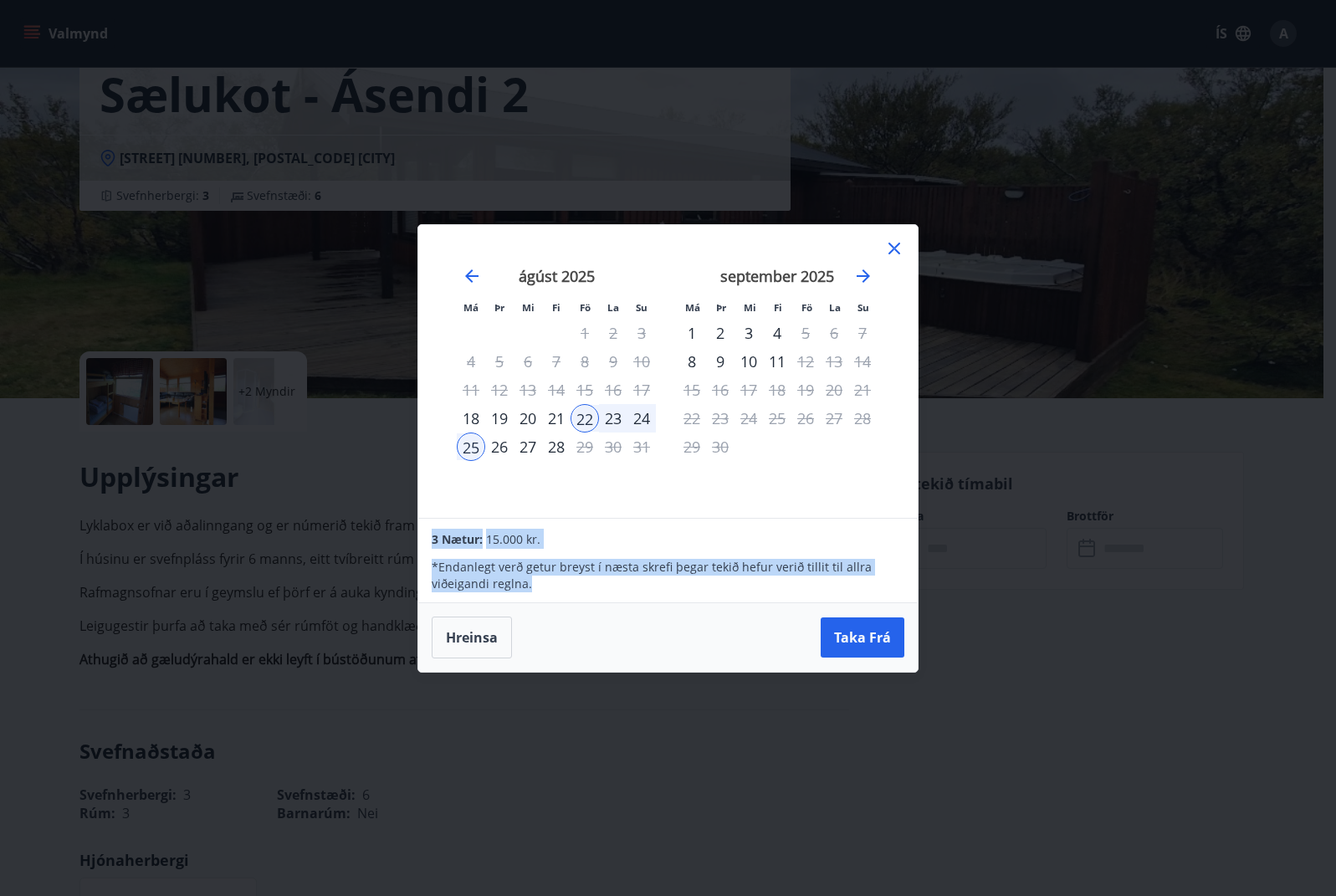 drag, startPoint x: 552, startPoint y: 576, endPoint x: 431, endPoint y: 539, distance: 126.53063 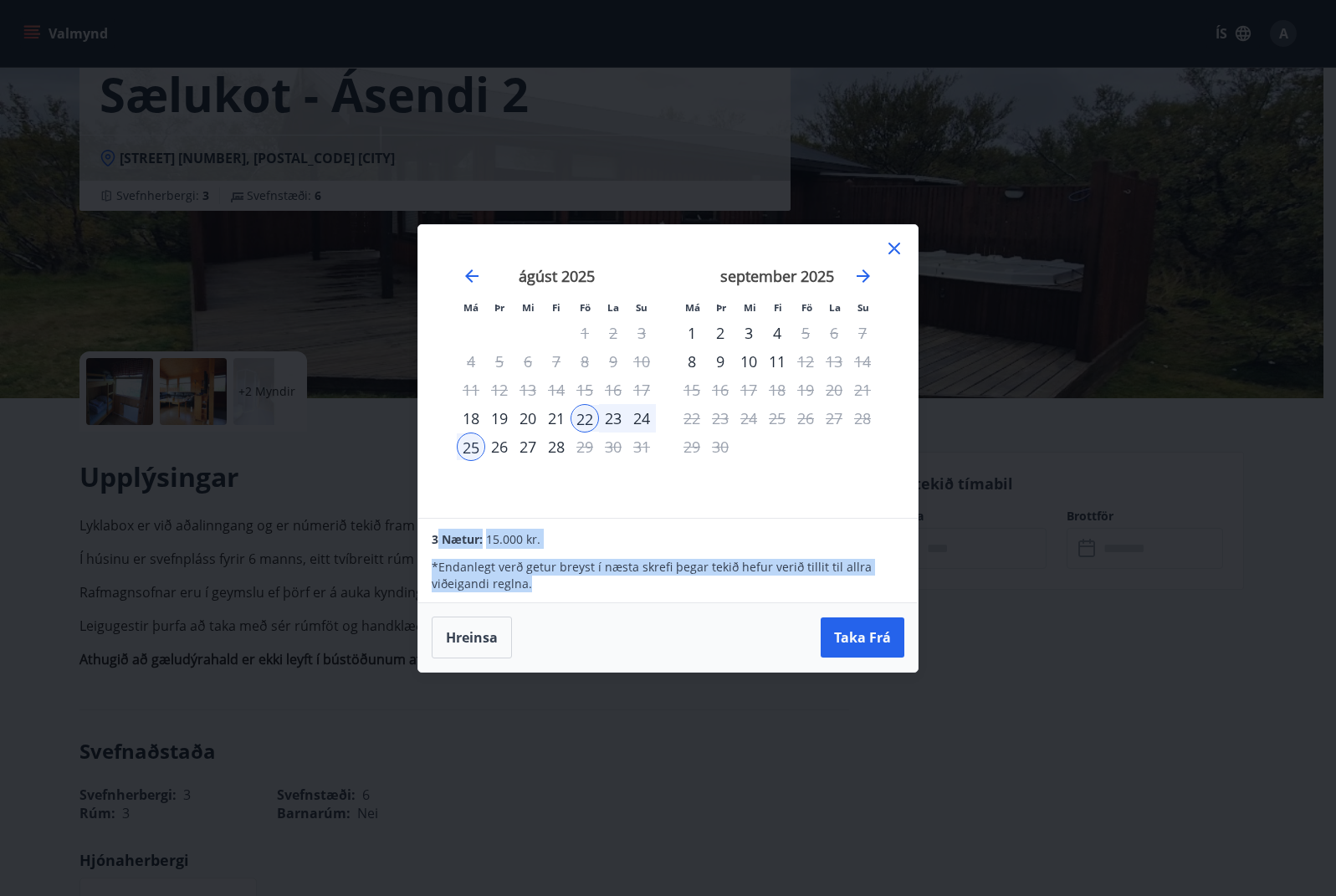 drag, startPoint x: 449, startPoint y: 543, endPoint x: 555, endPoint y: 591, distance: 116.36151 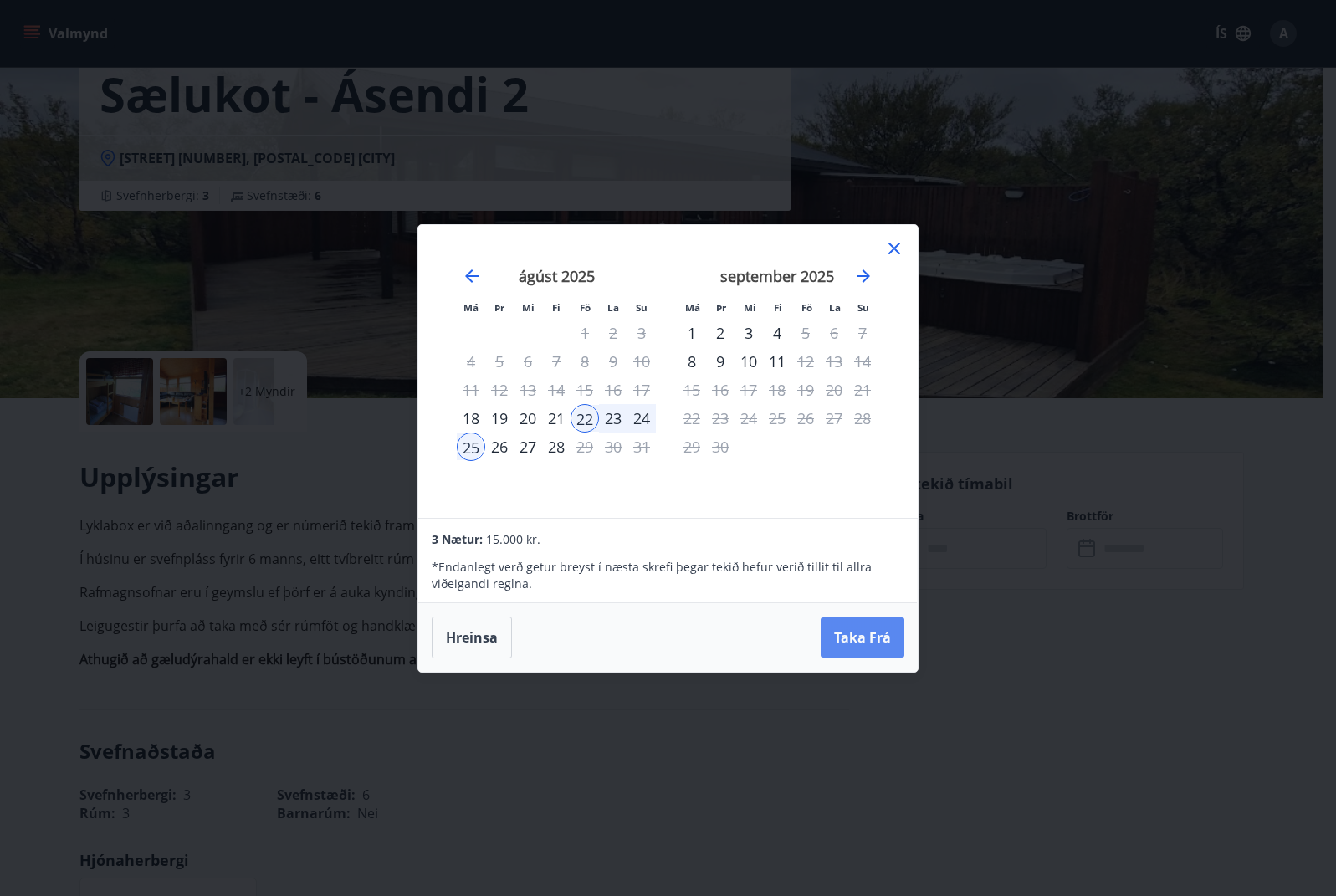 click on "Taka Frá" at bounding box center (863, 637) 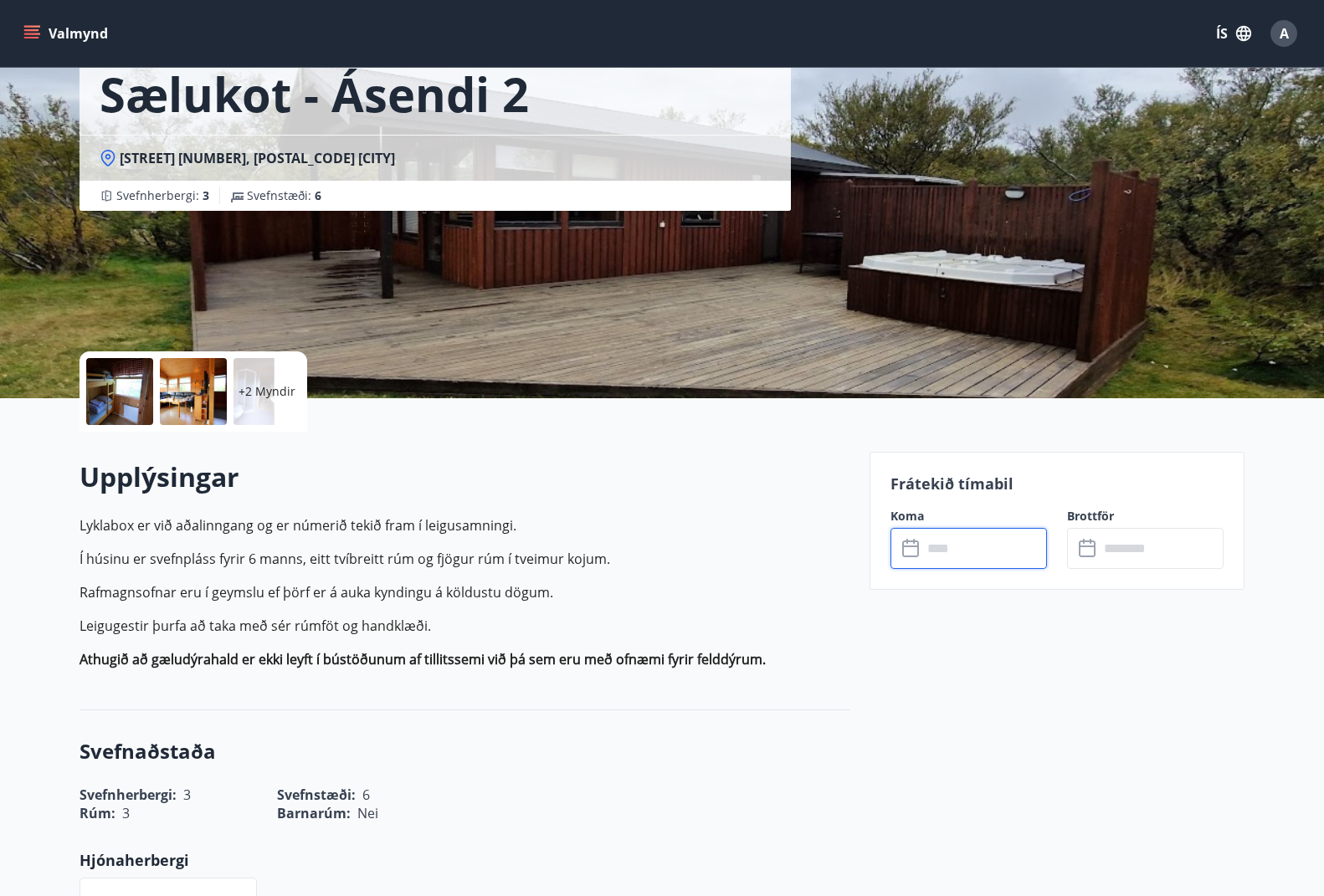 type on "******" 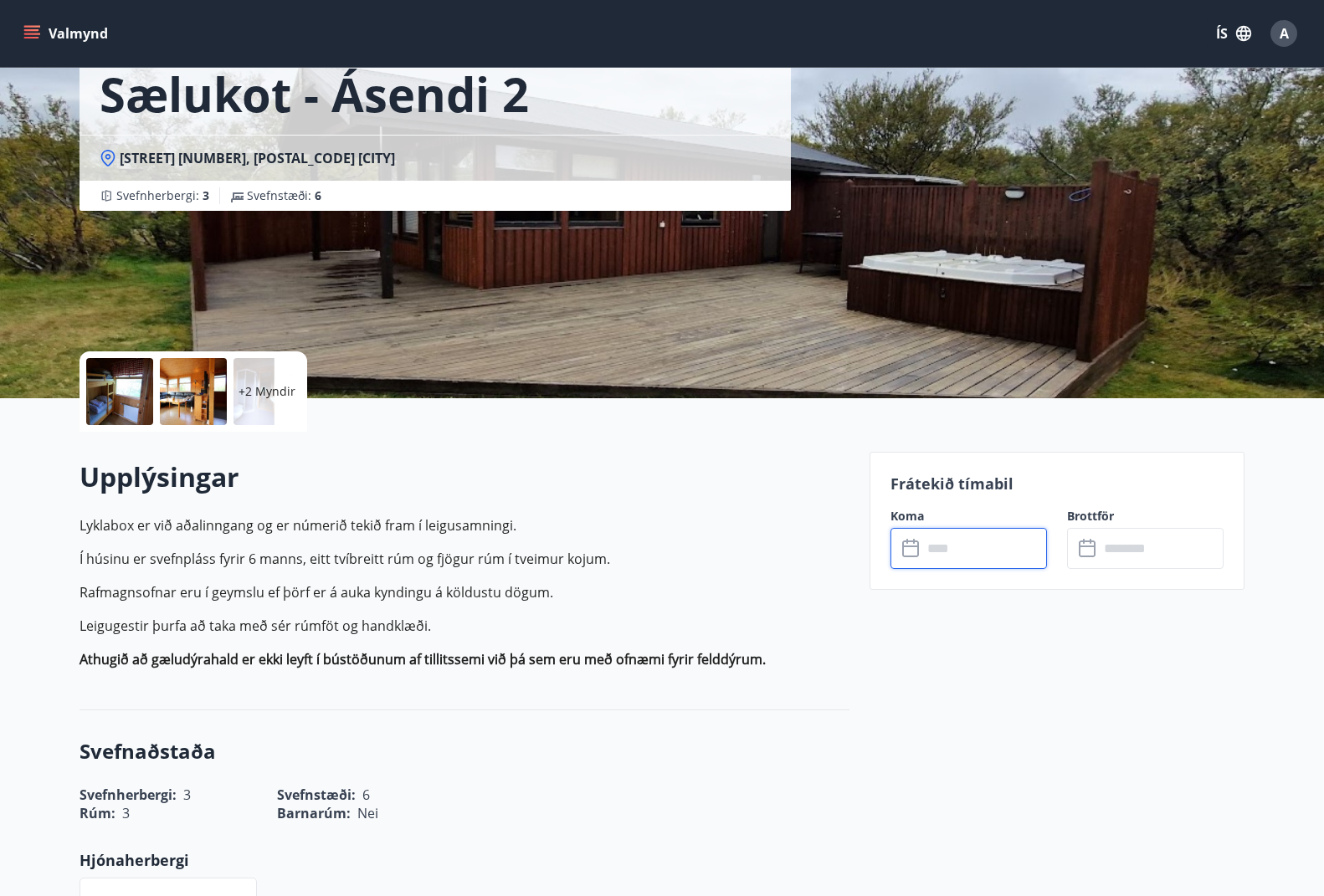 type on "******" 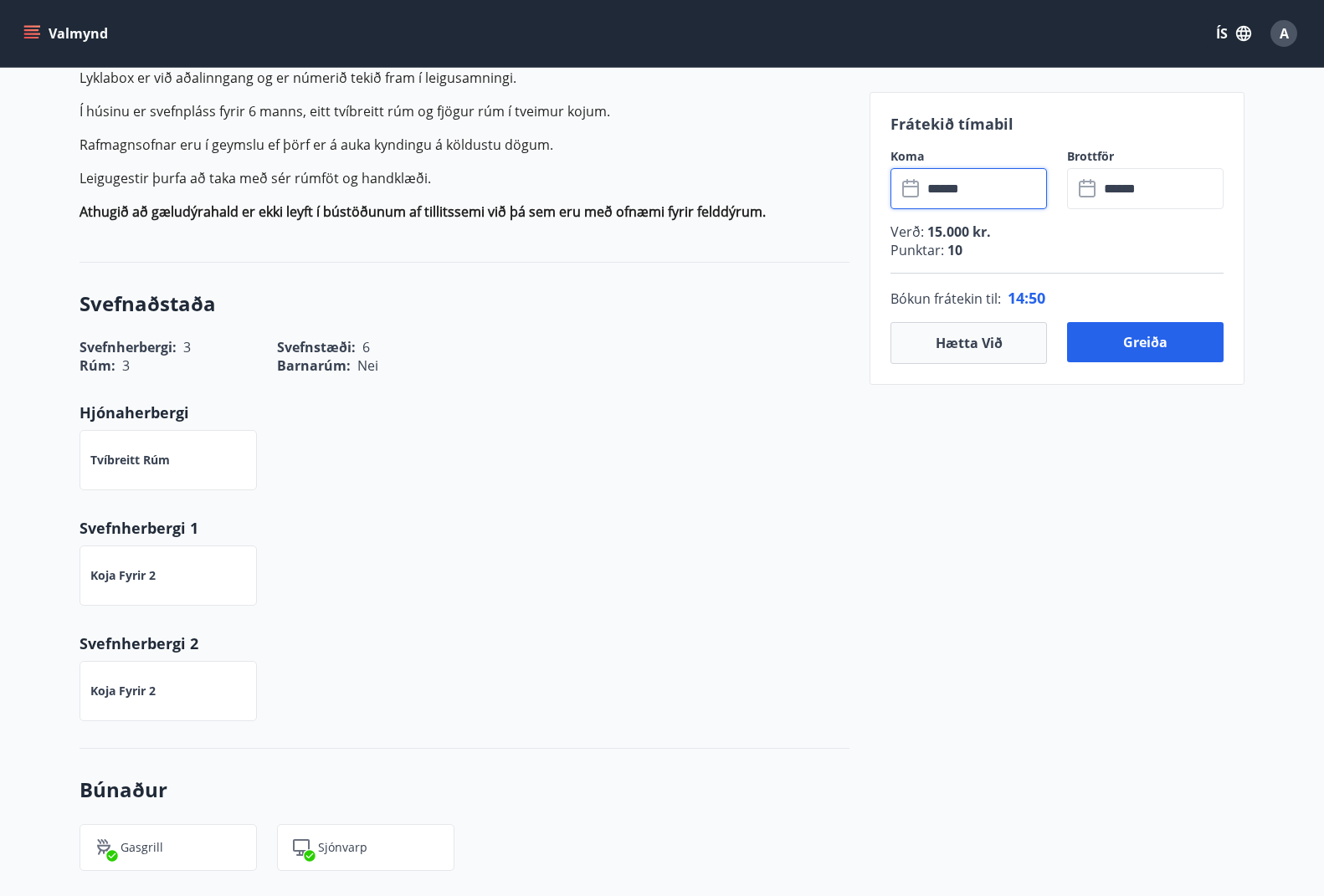 scroll, scrollTop: 562, scrollLeft: 0, axis: vertical 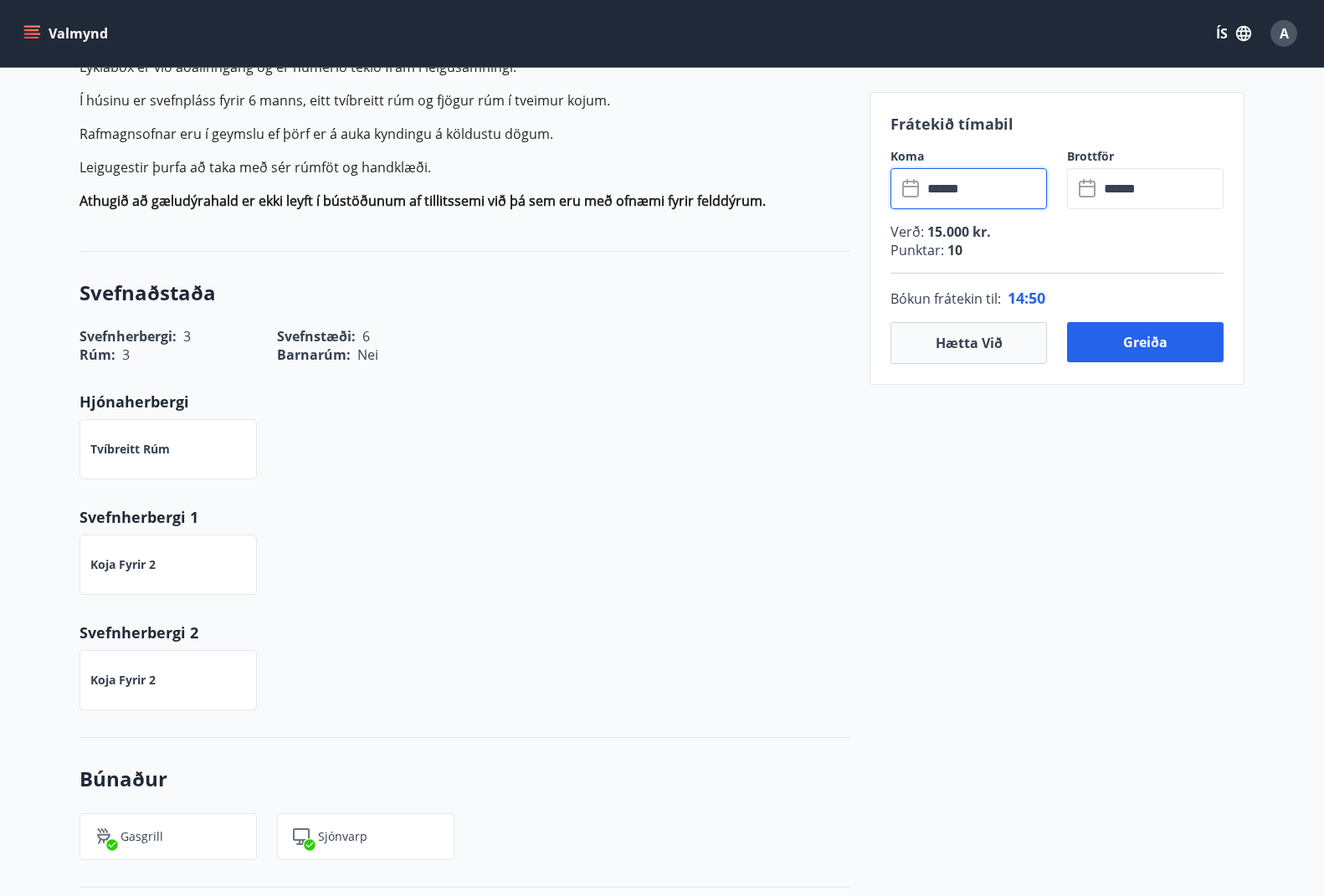 click on "Koja fyrir 2" at bounding box center [454, 555] 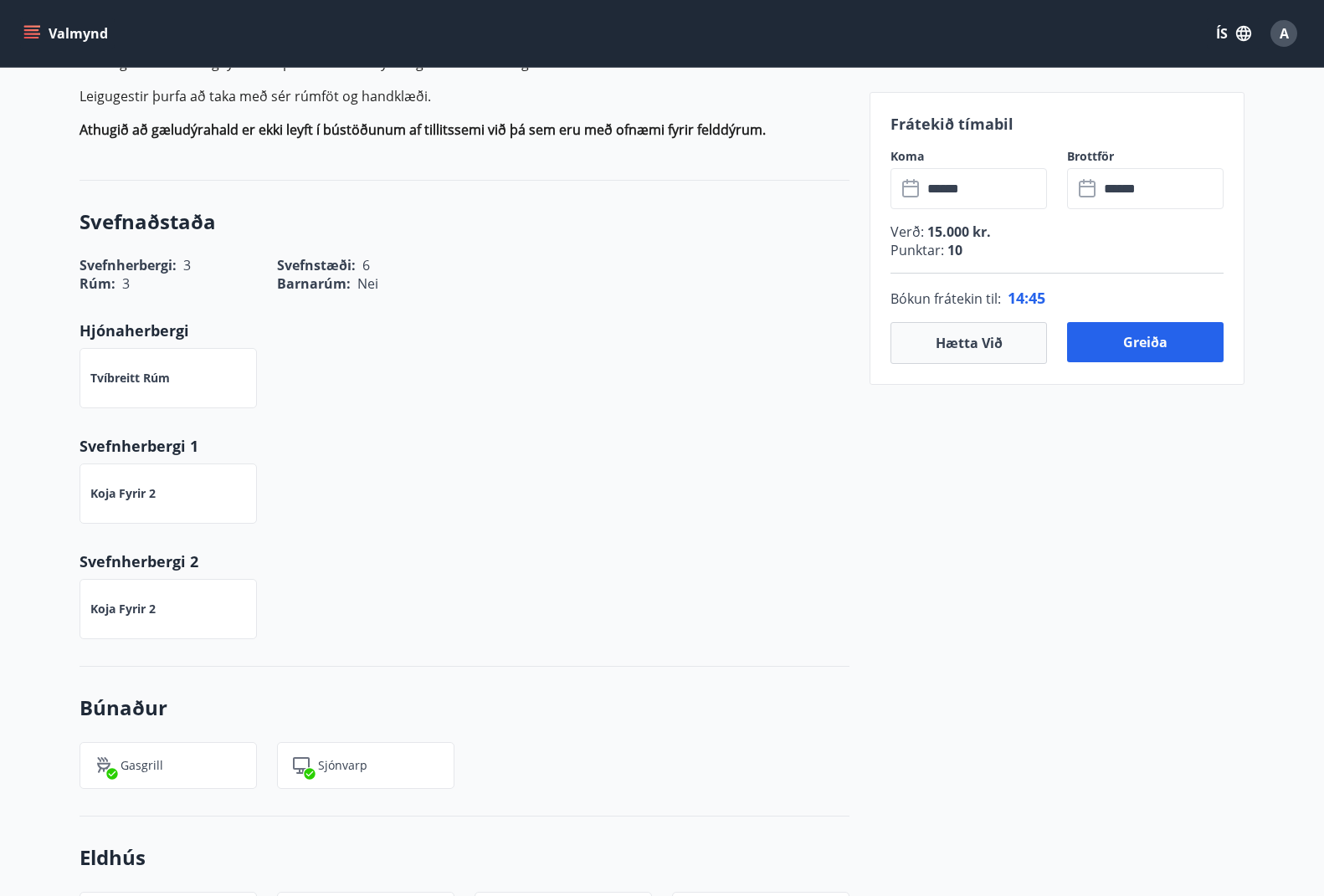 scroll, scrollTop: 622, scrollLeft: 0, axis: vertical 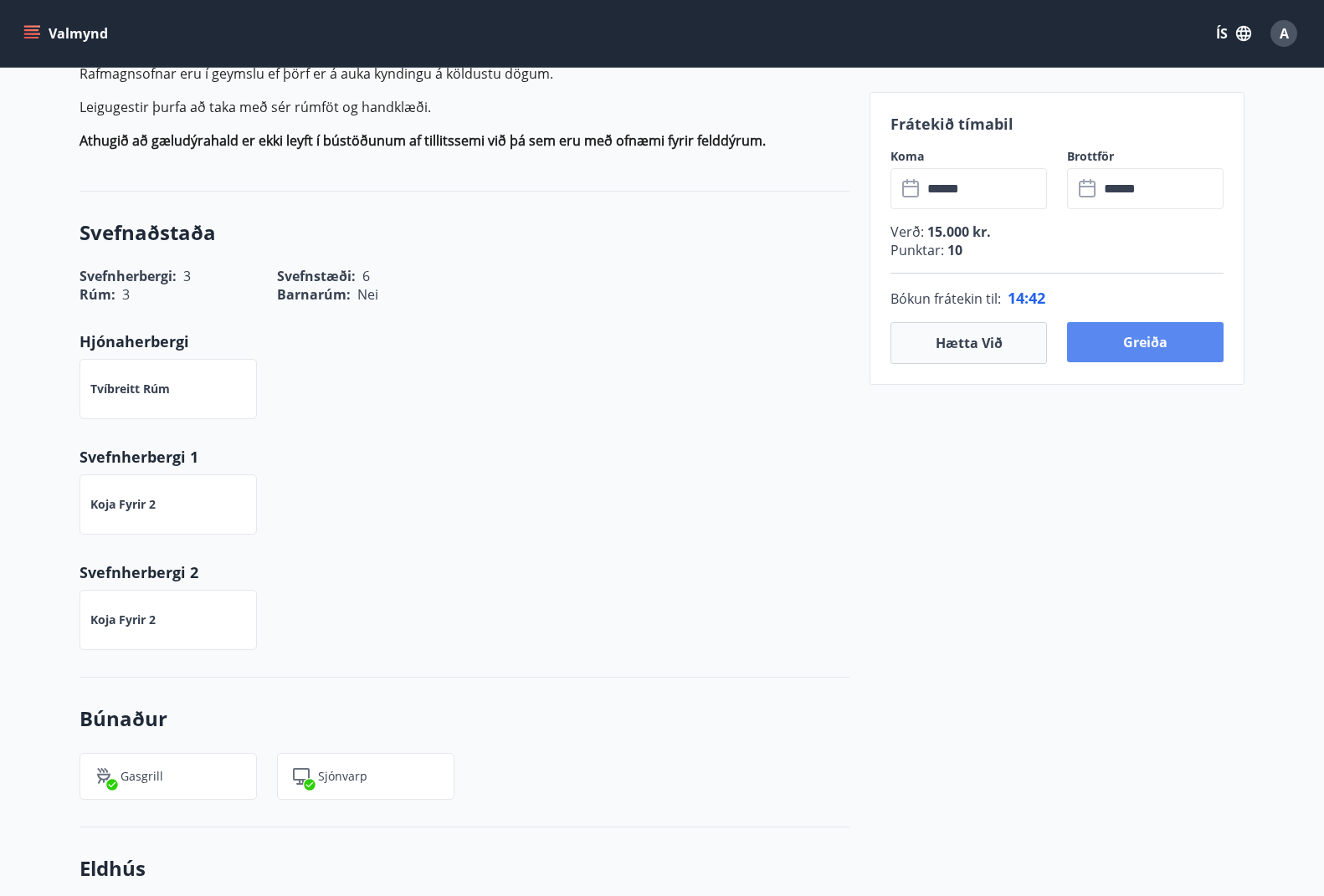 click on "Greiða" at bounding box center (1145, 342) 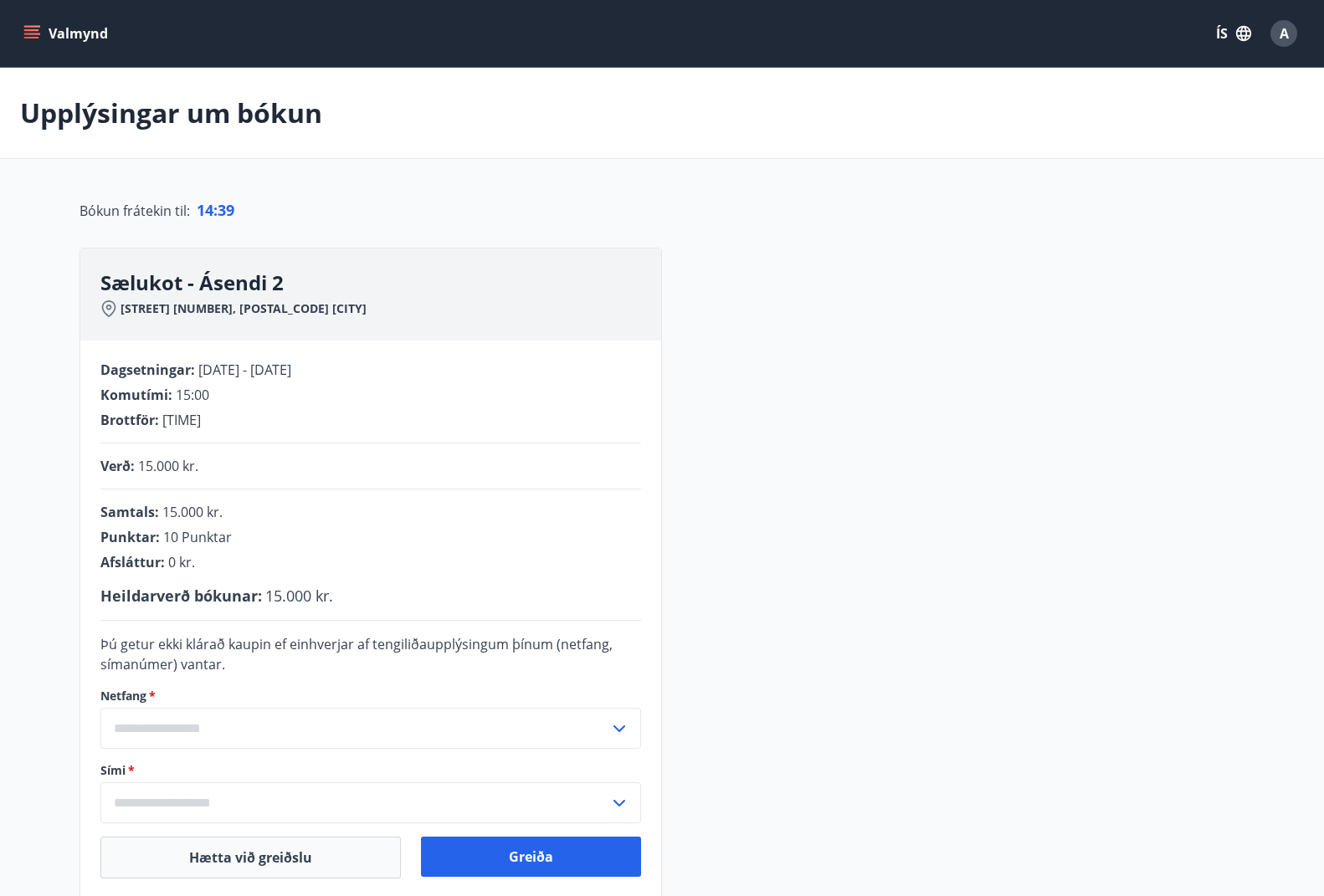 scroll, scrollTop: 180, scrollLeft: 0, axis: vertical 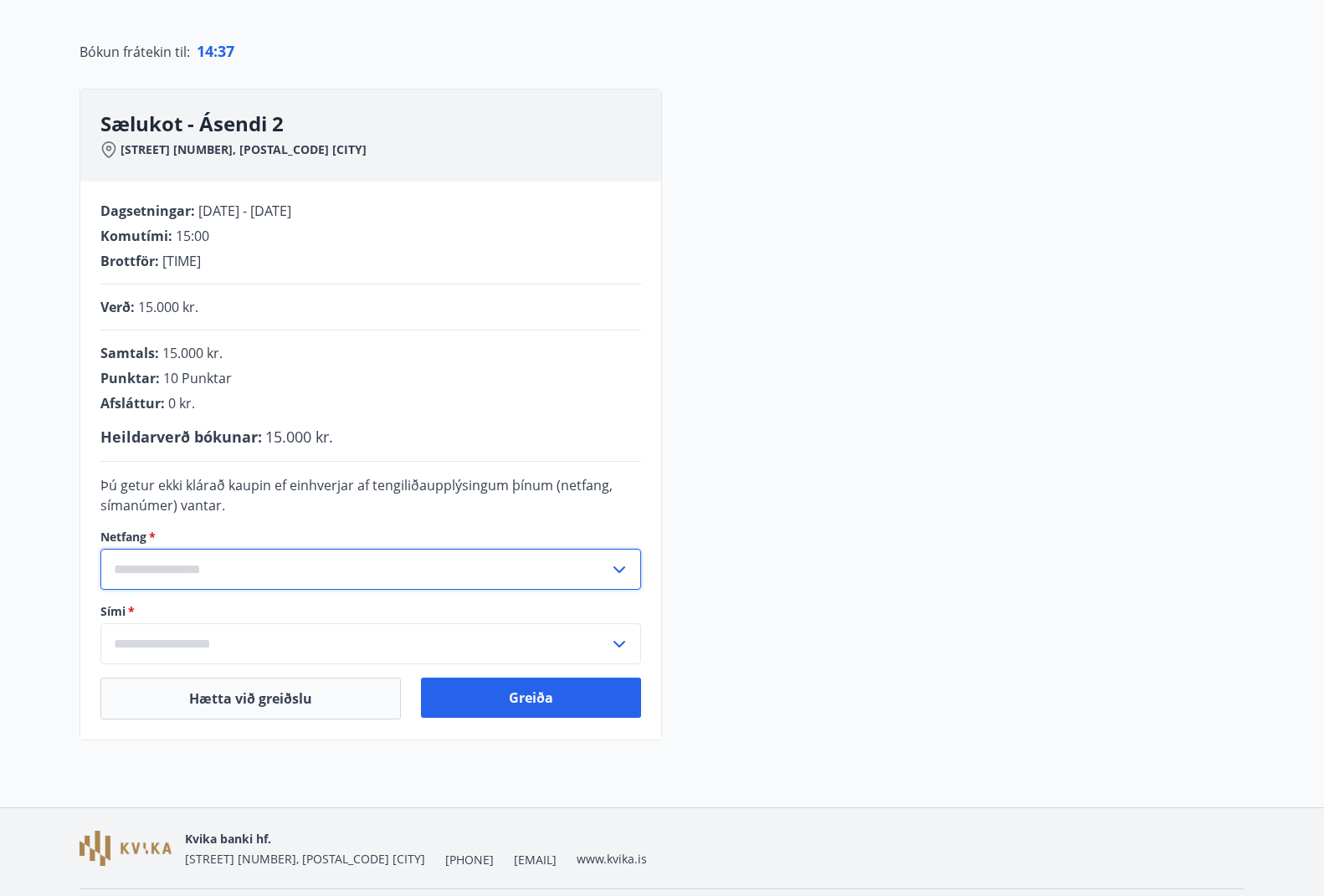 click on "Þú getur ekki klárað kaupin ef einhverjar af tengiliðaupplýsingum þínum (netfang, símanúmer) vantar." at bounding box center [371, 495] 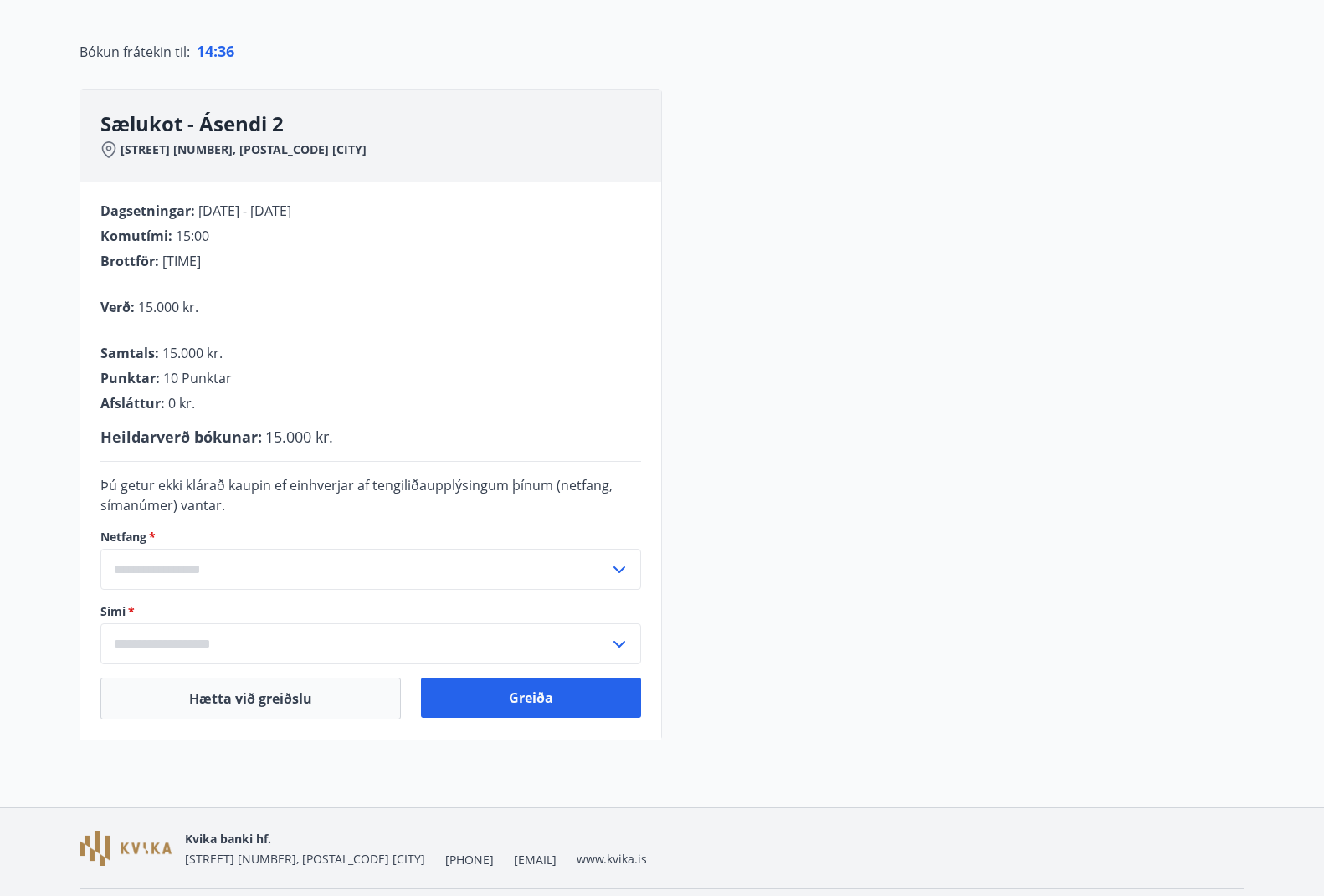 click on "Þú getur ekki klárað kaupin ef einhverjar af tengiliðaupplýsingum þínum (netfang, símanúmer) vantar. Netfang   * ​ Sími   * [PHONE] ​" at bounding box center [371, 570] 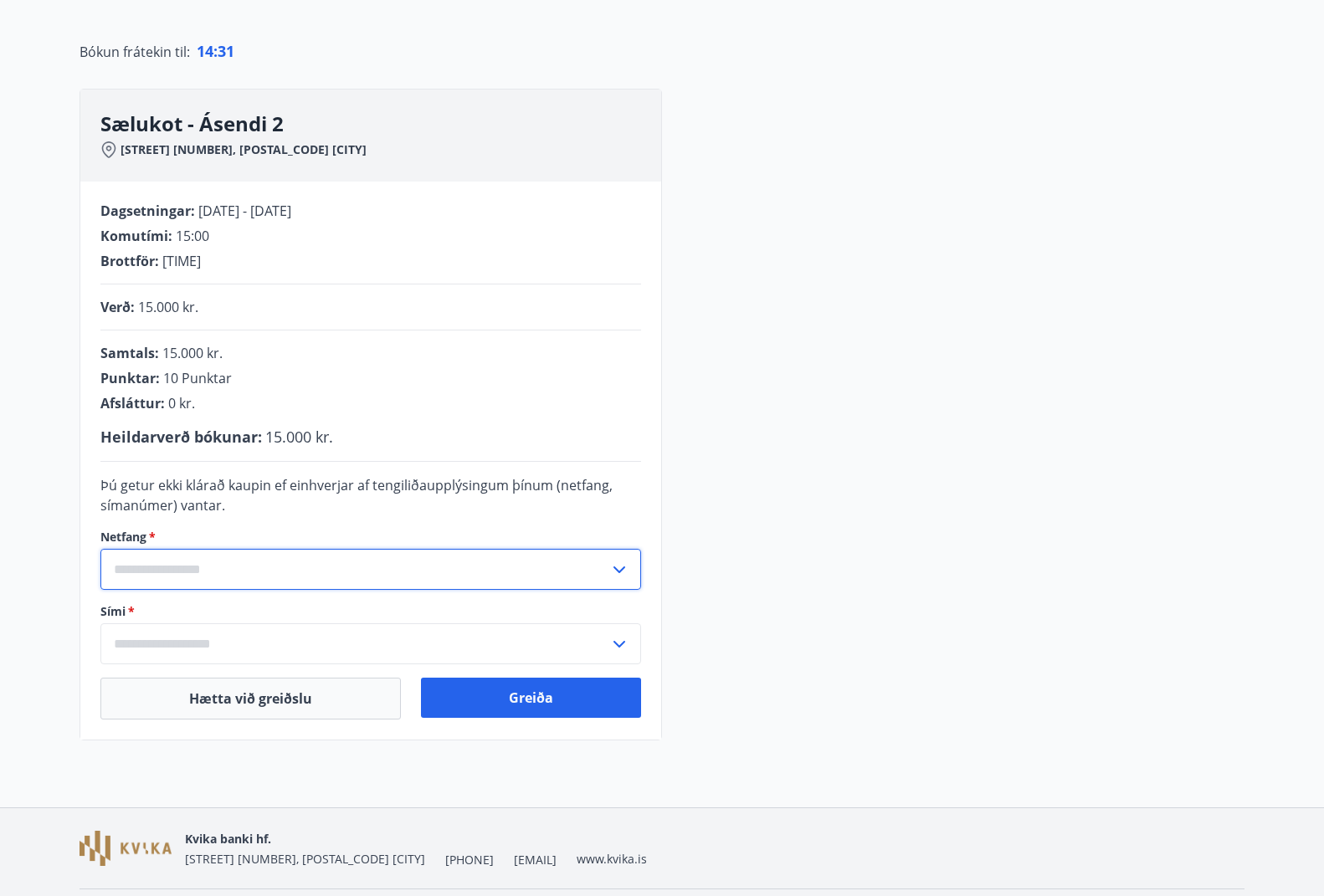 click at bounding box center (355, 569) 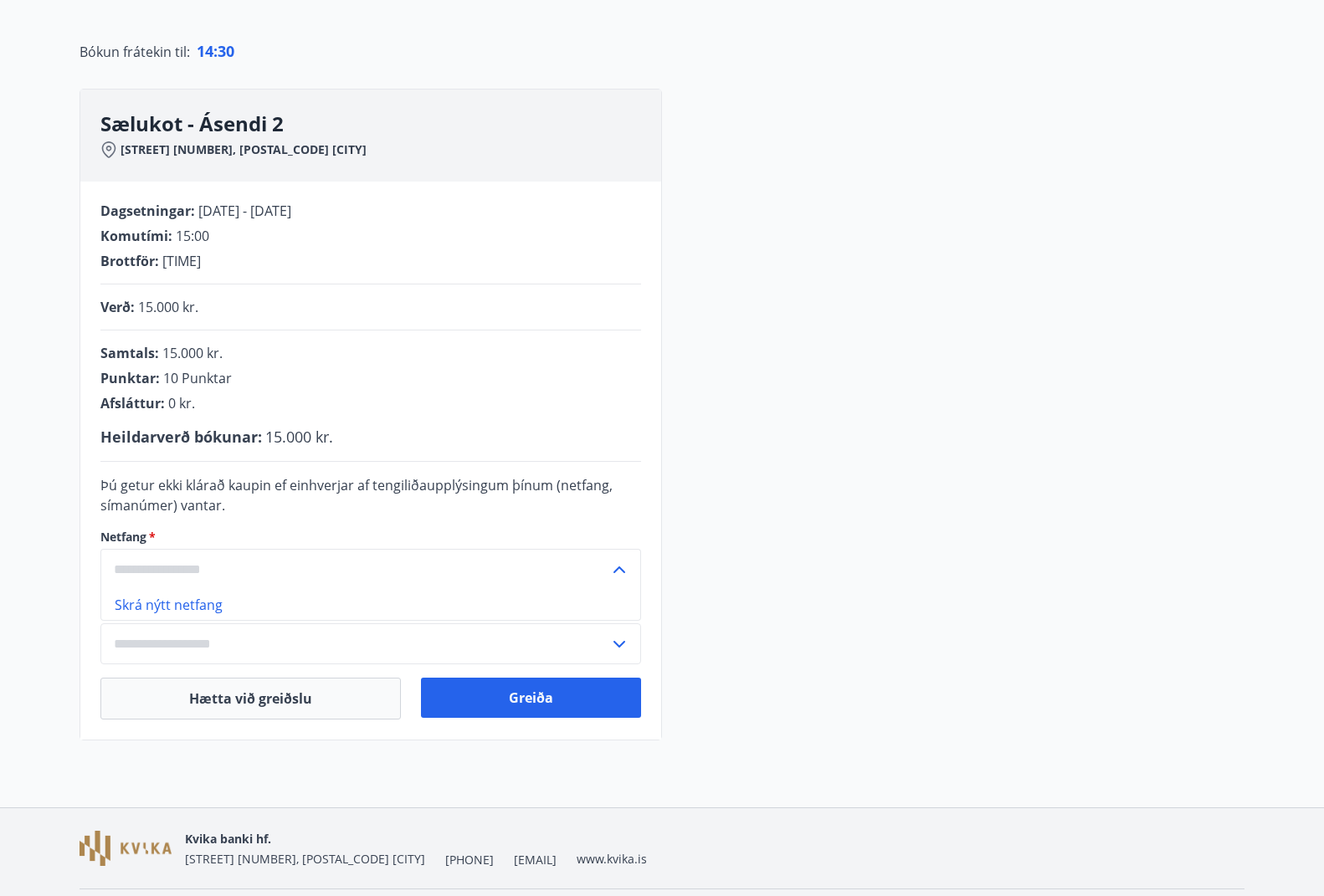 click at bounding box center (355, 569) 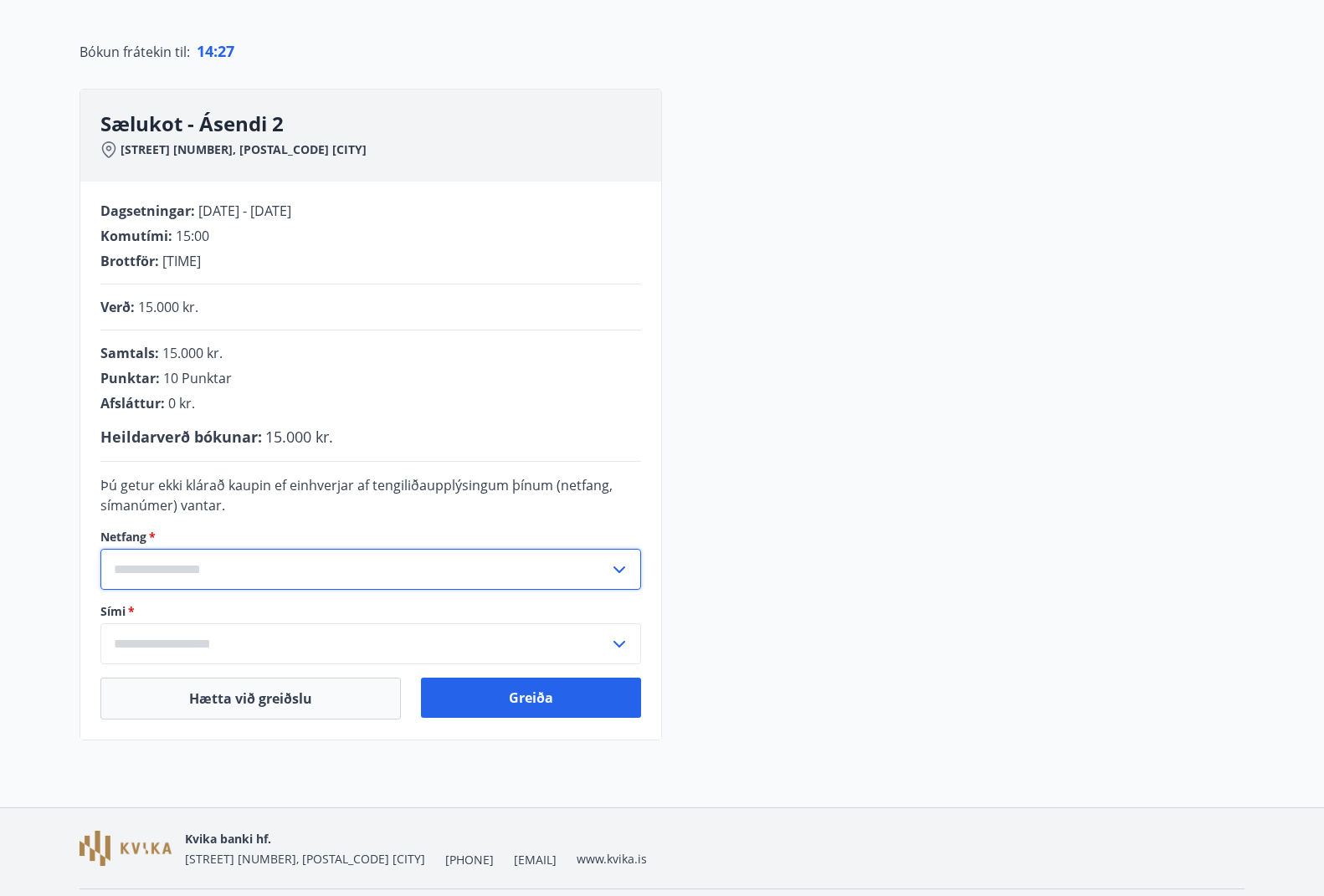type 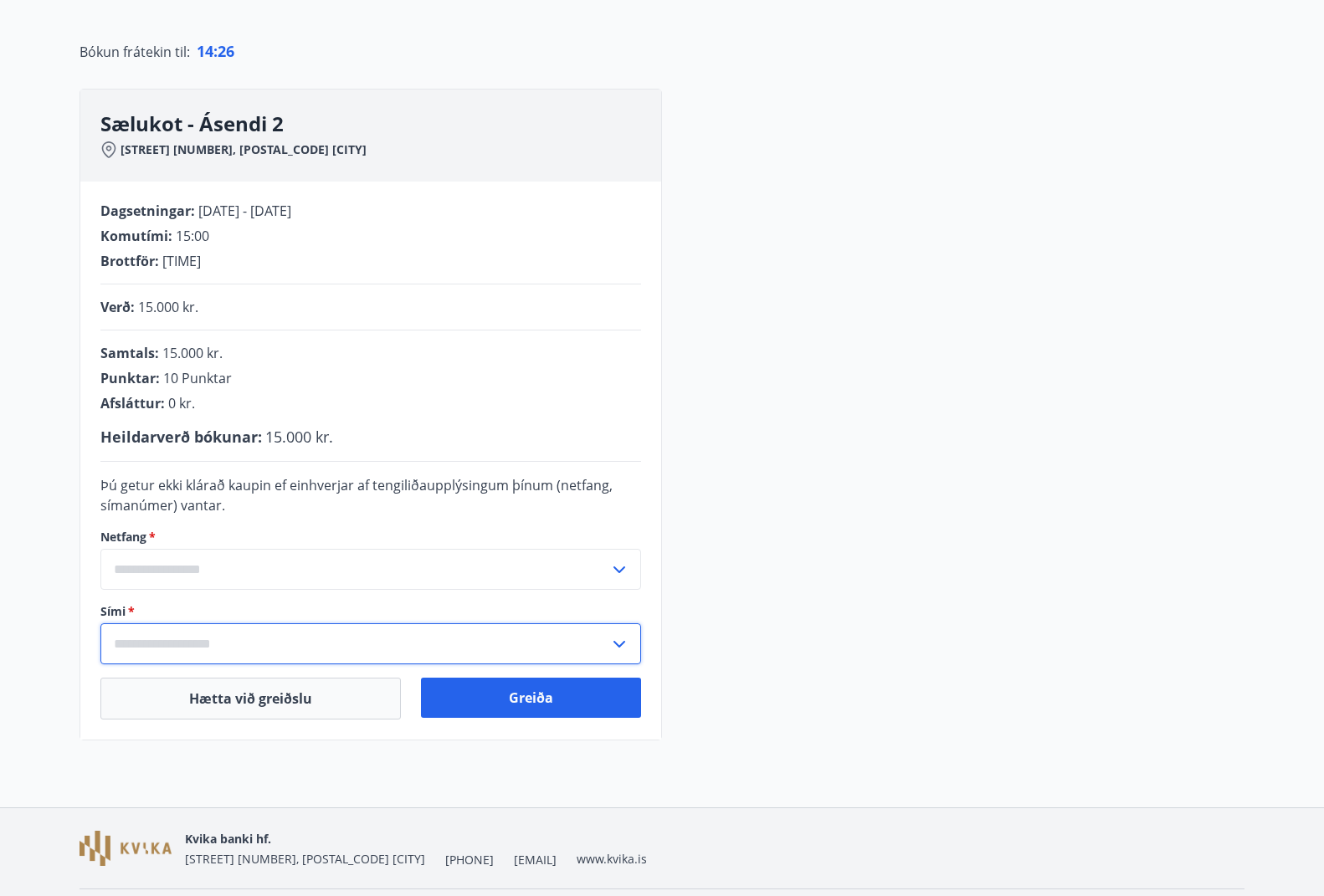 type 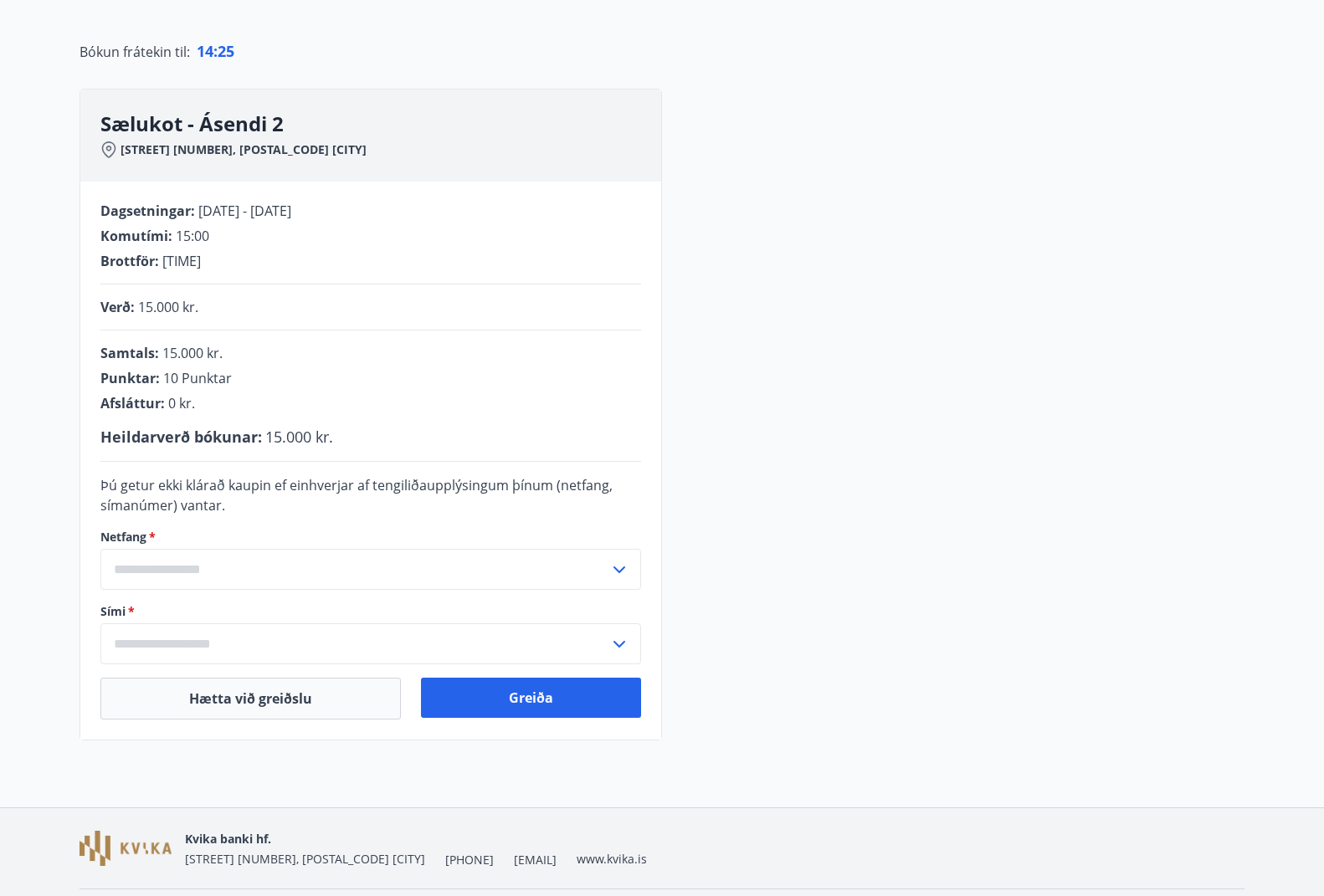 click on "​" at bounding box center [371, 643] 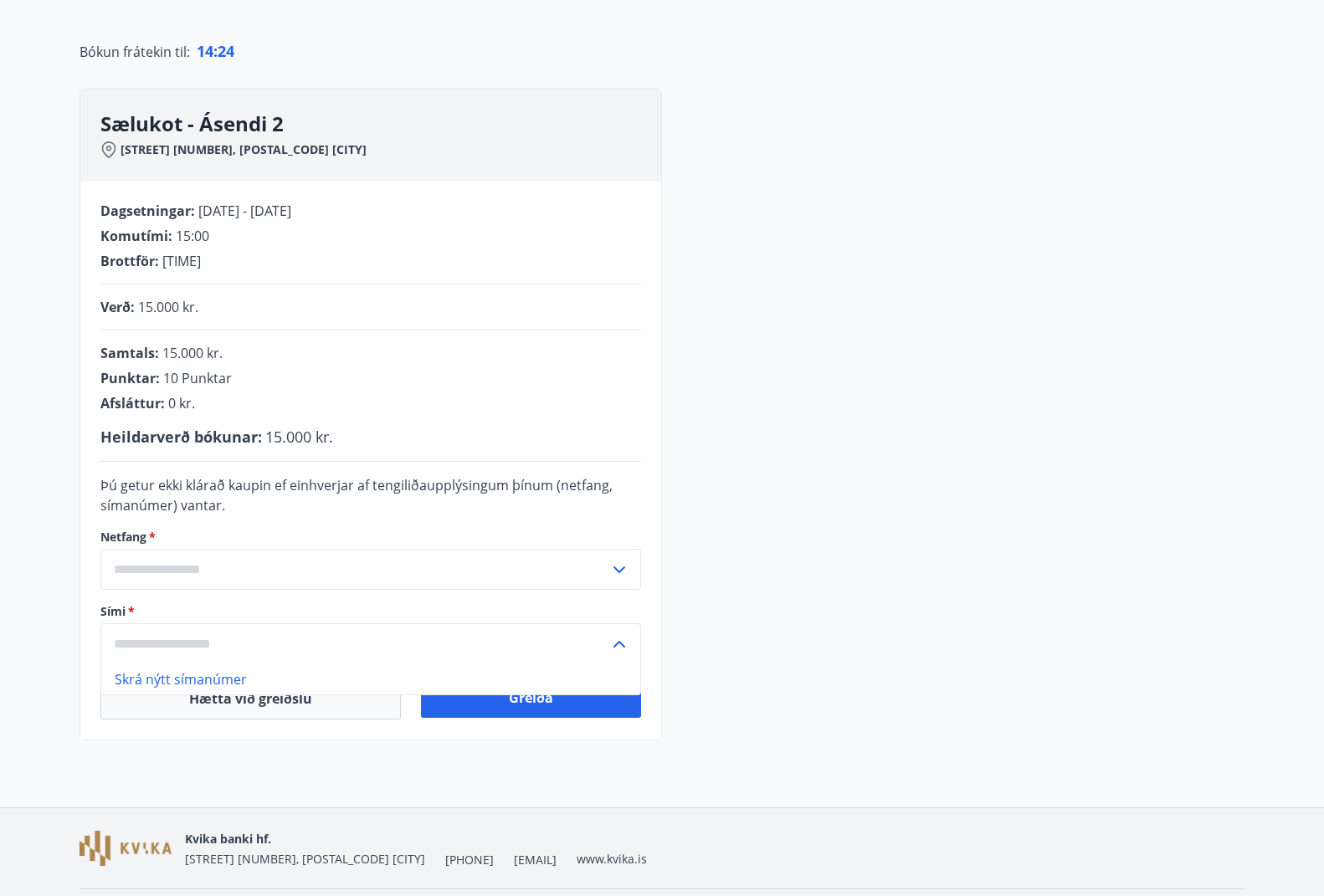 click on "Skrá nýtt símanúmer" at bounding box center [371, 679] 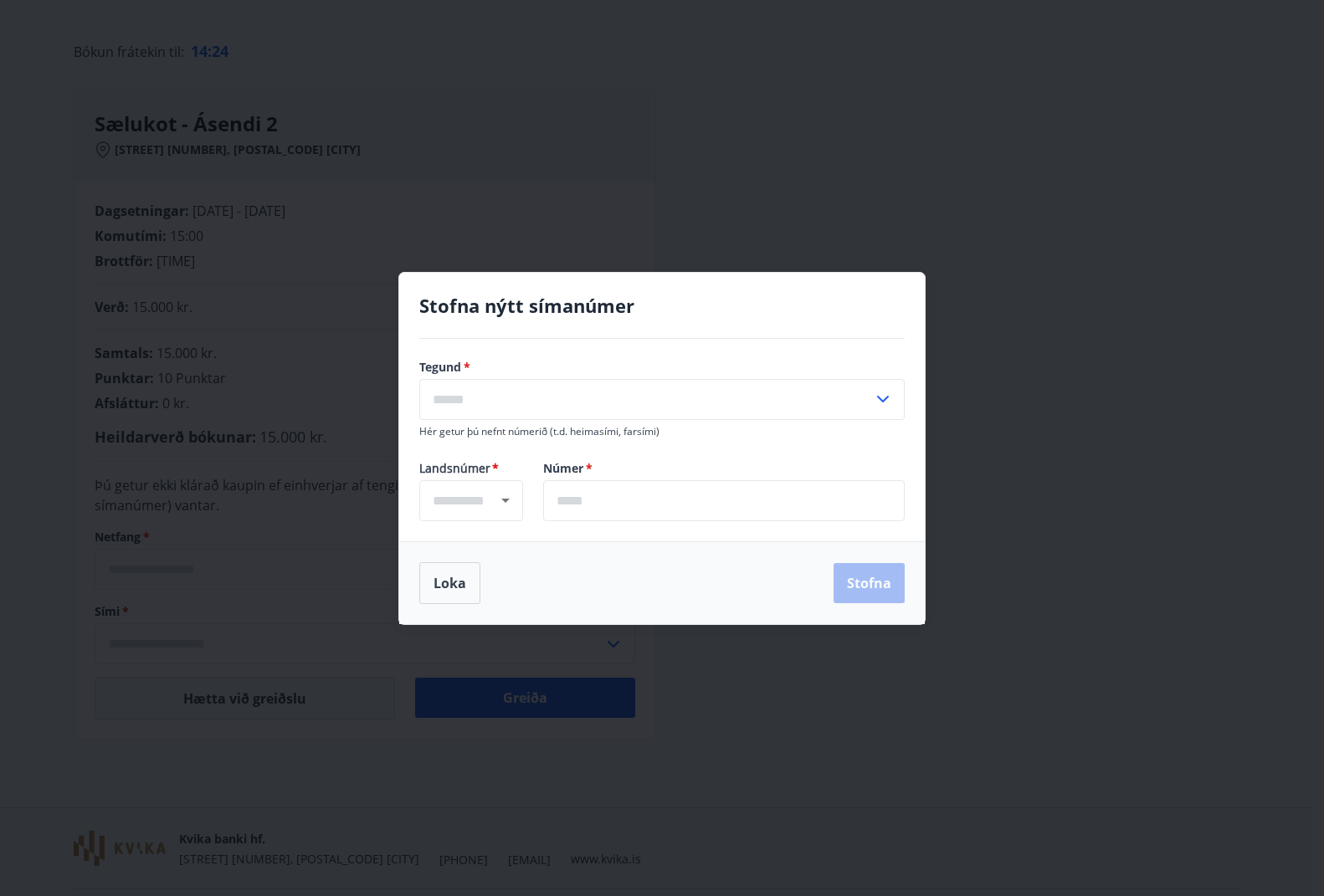 type on "****" 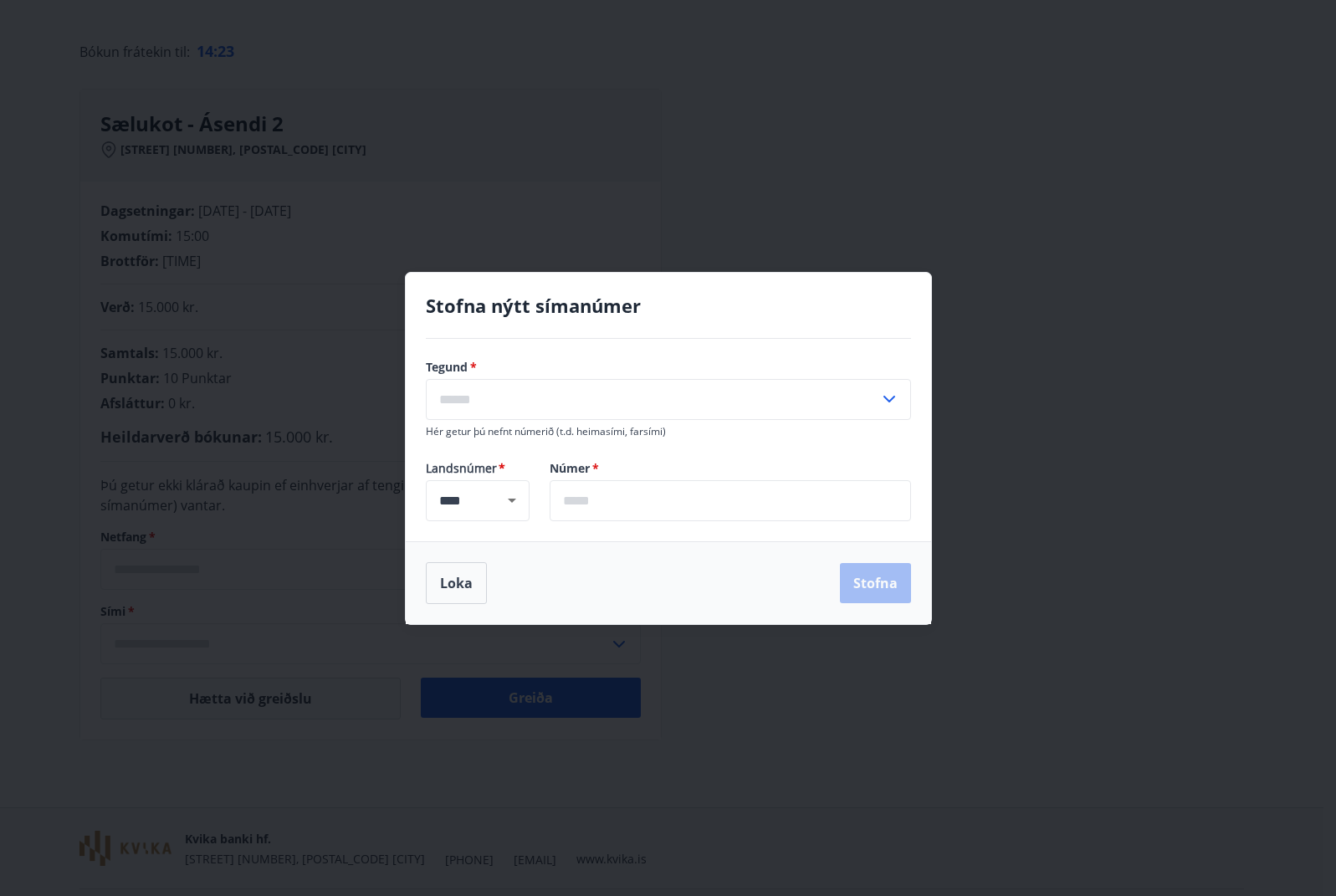 click at bounding box center (653, 399) 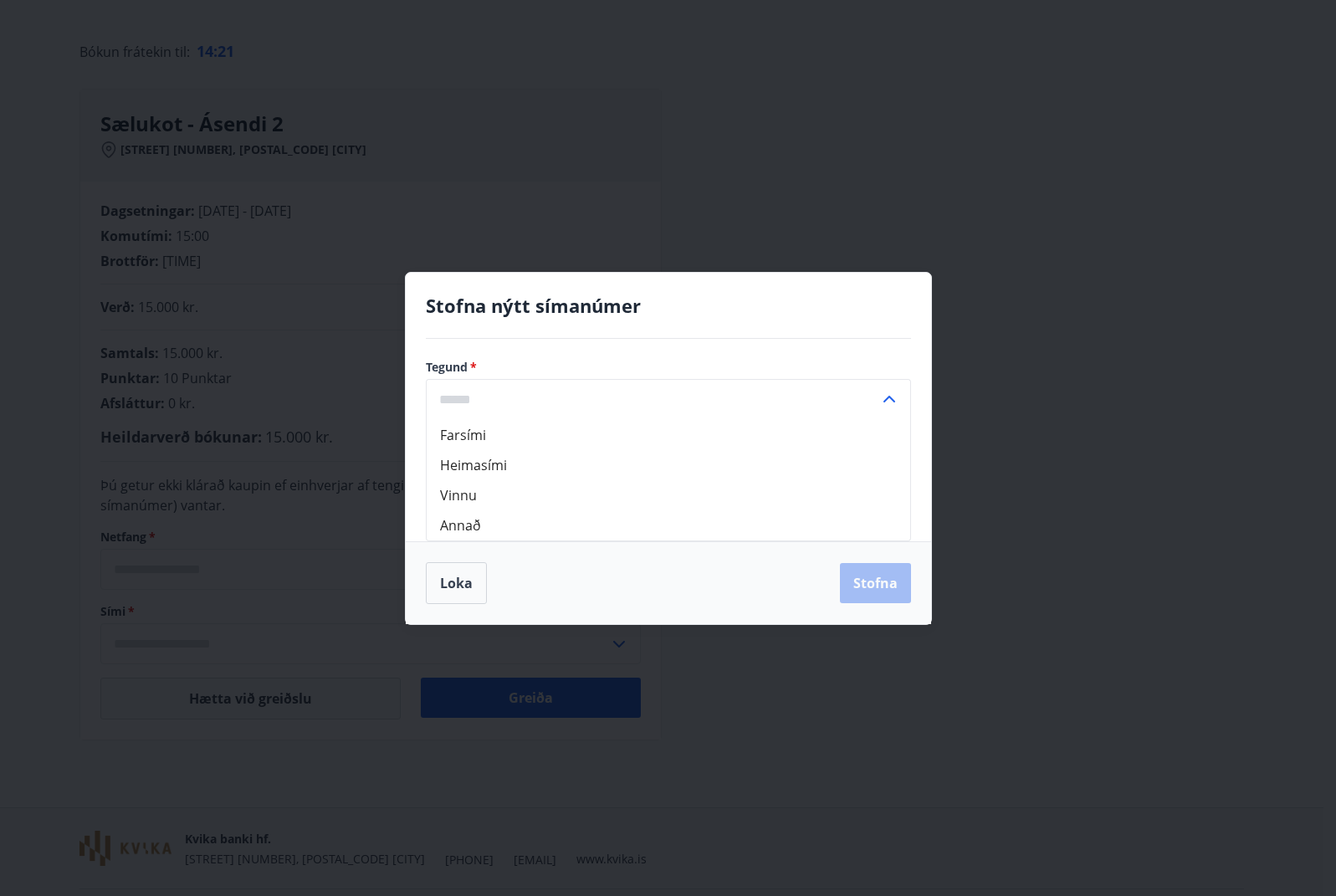 click on "Farsími" at bounding box center [668, 435] 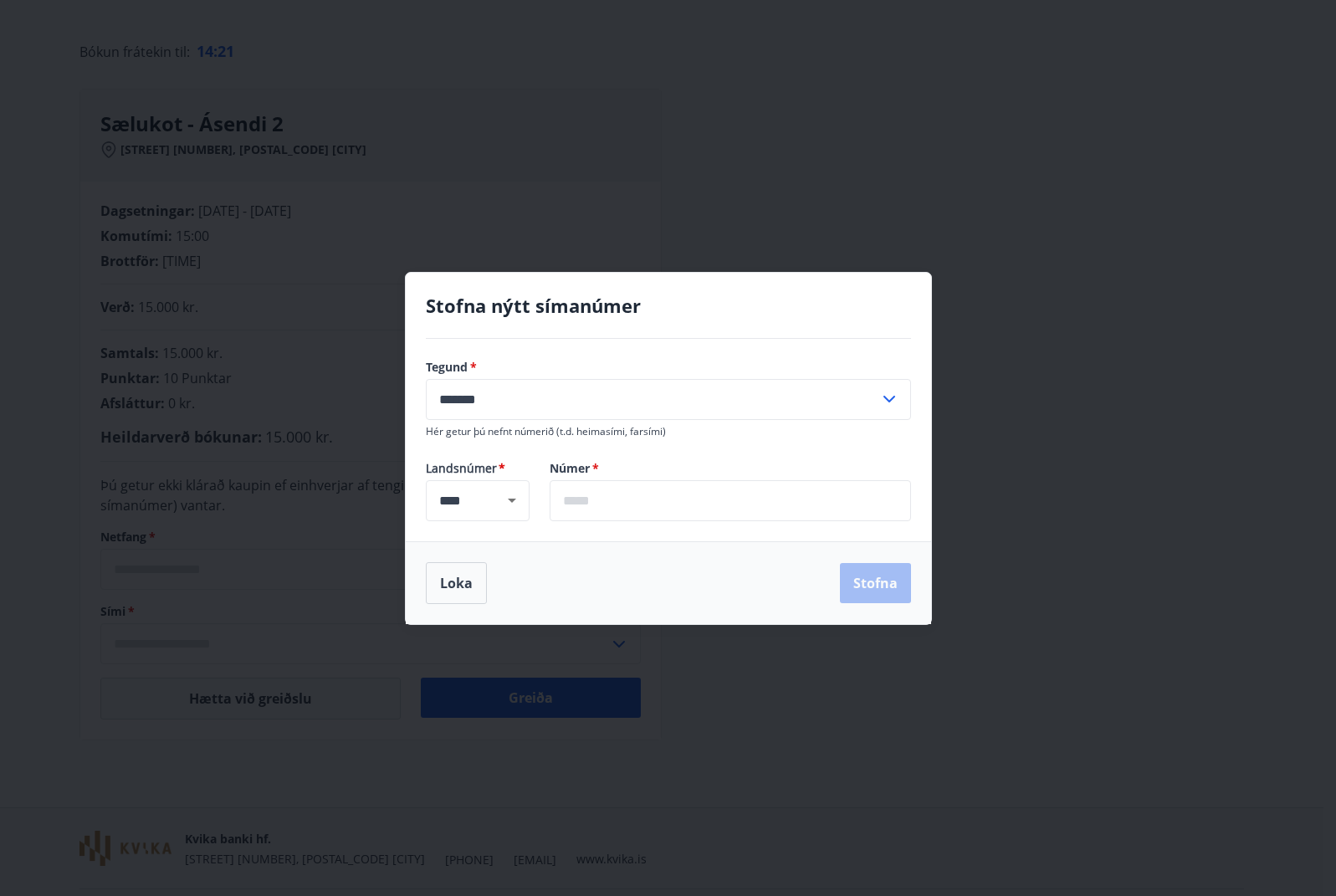 click at bounding box center (730, 500) 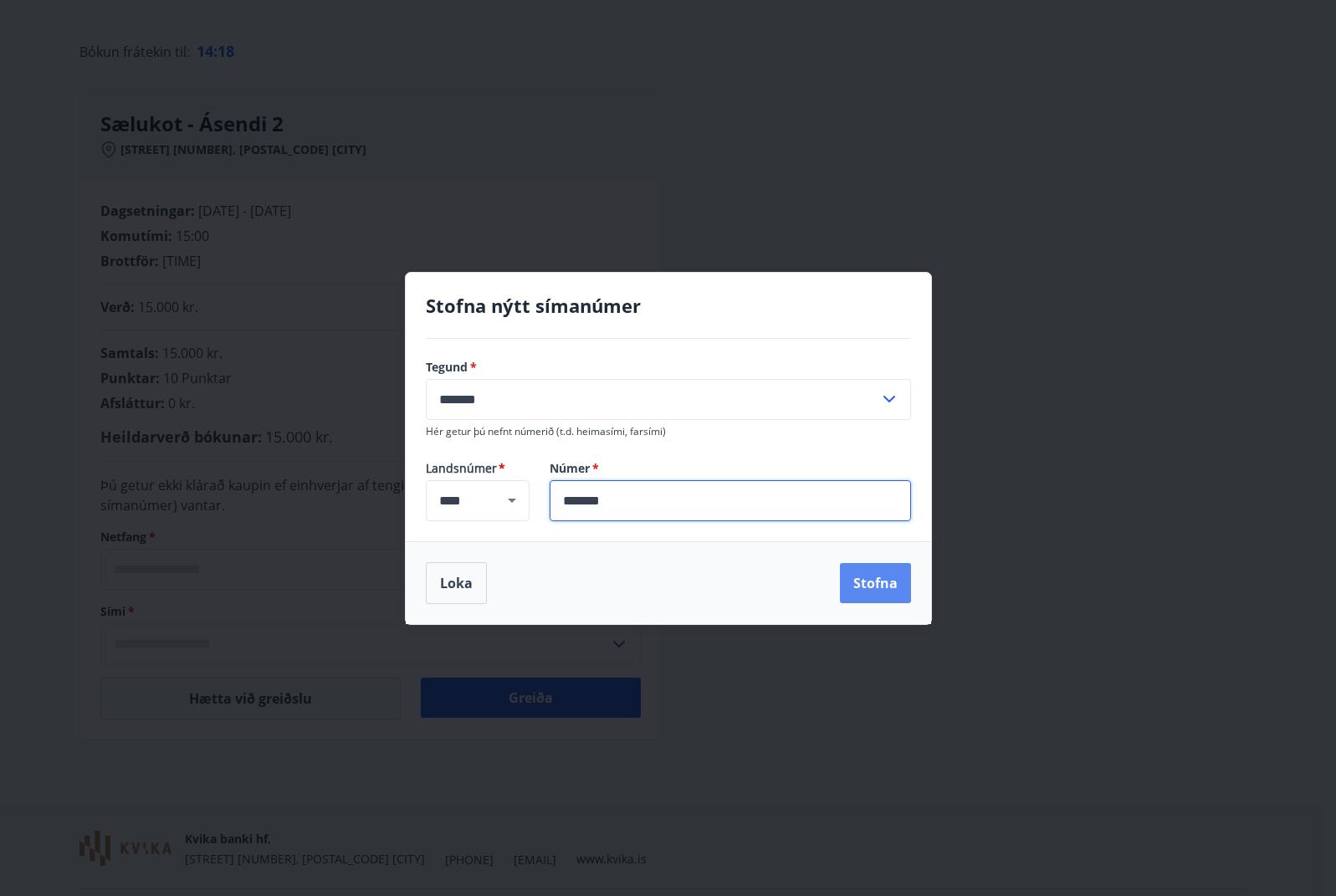 type on "*******" 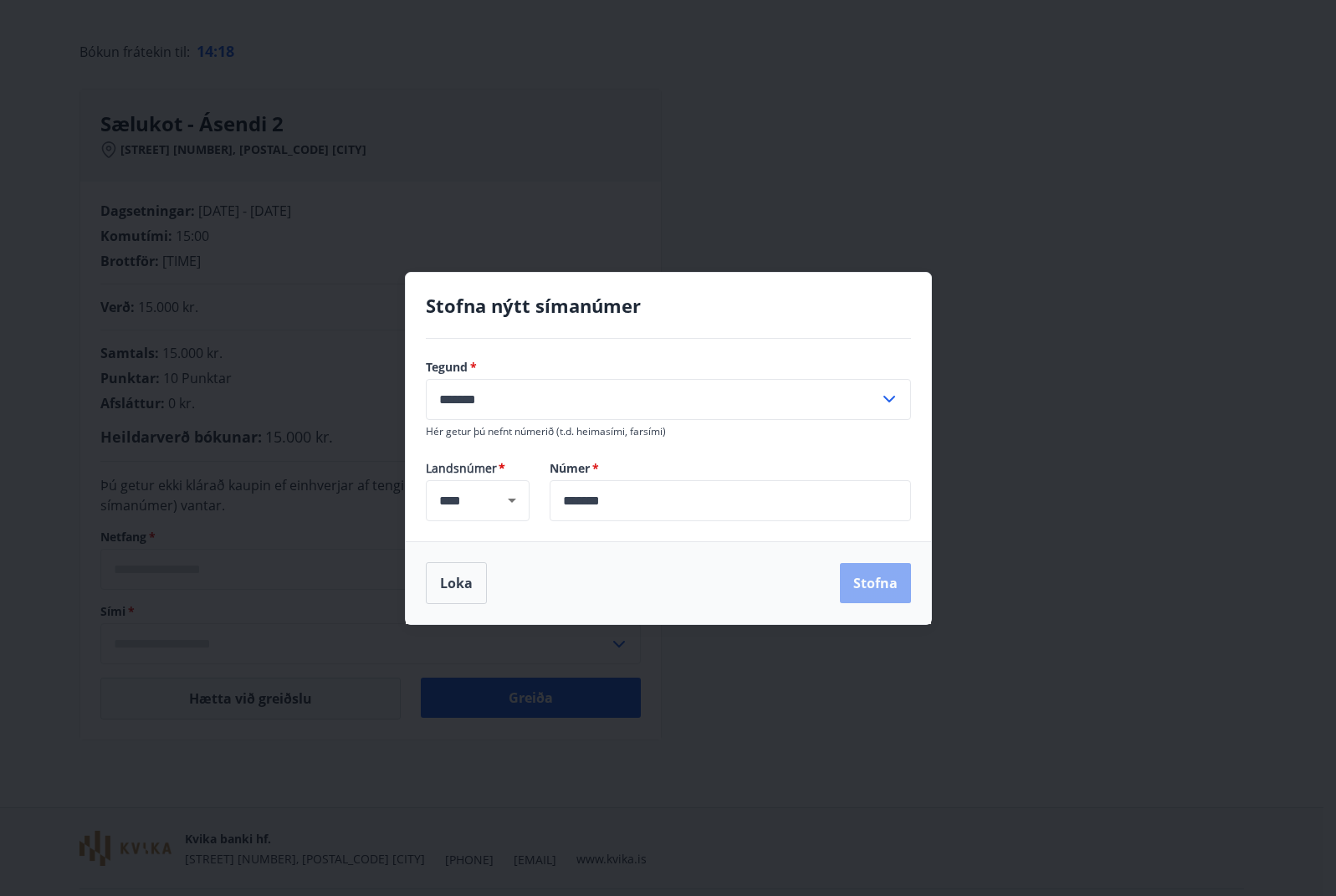 click on "Stofna" at bounding box center (875, 583) 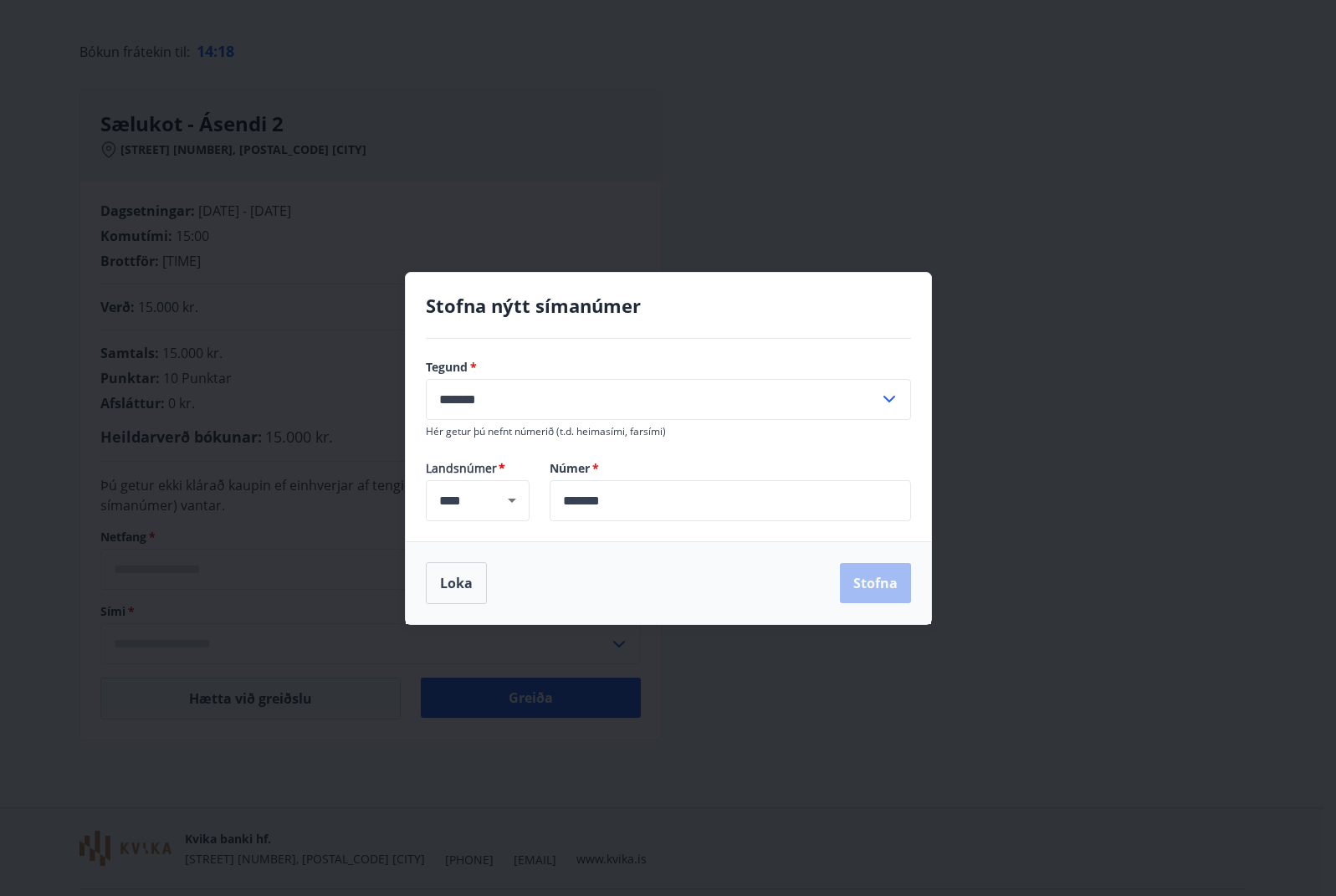 type on "**********" 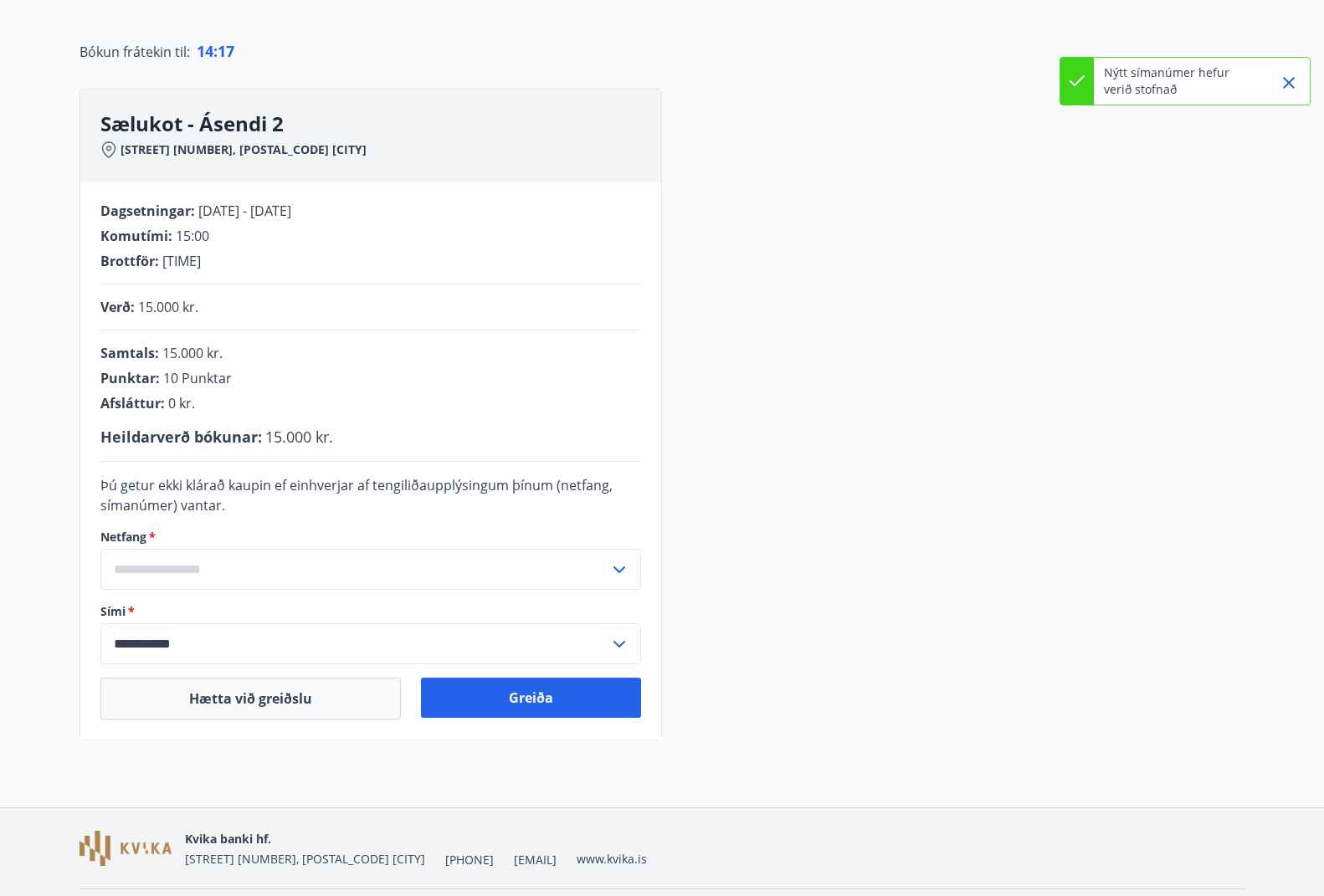 scroll, scrollTop: 148, scrollLeft: 0, axis: vertical 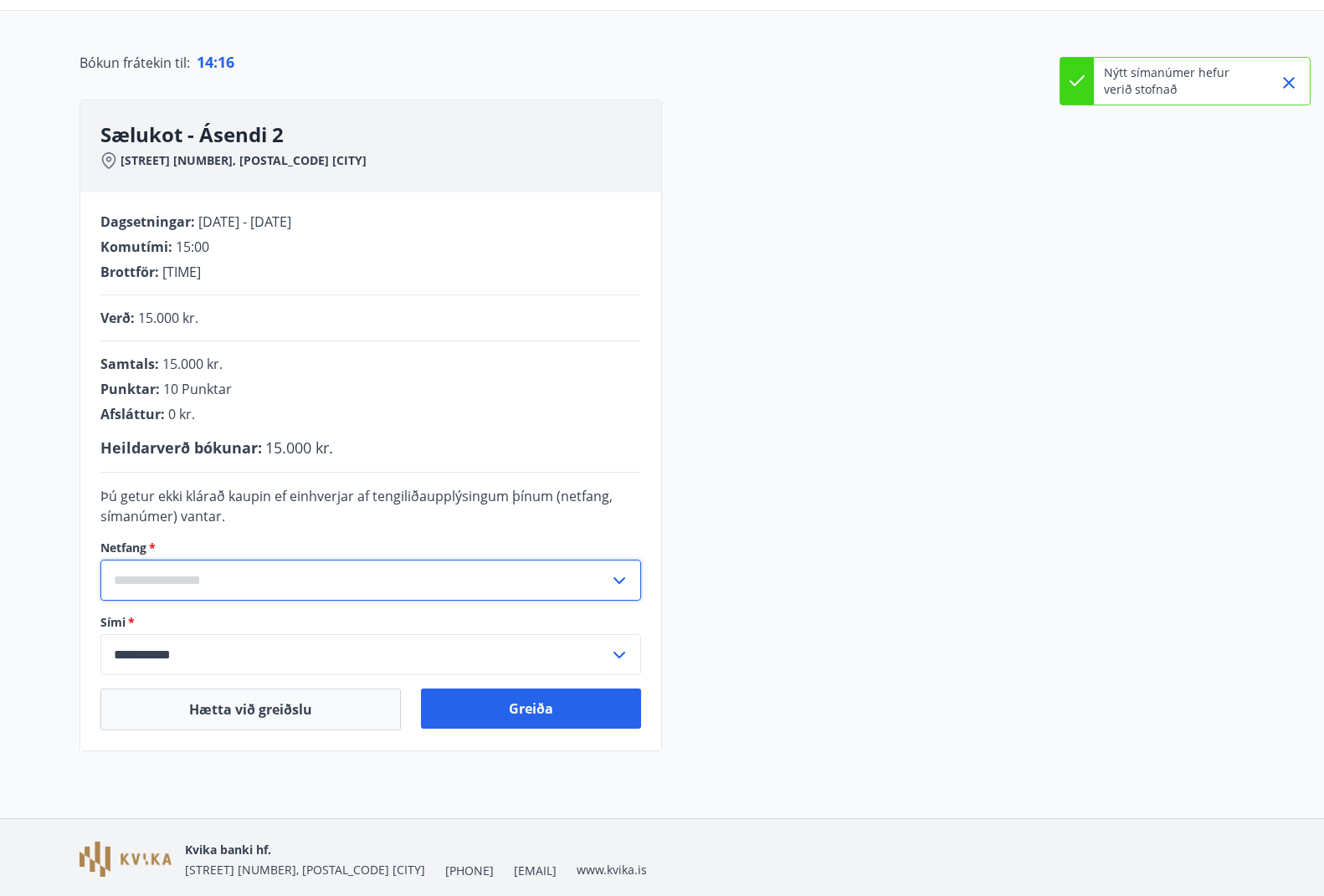 click at bounding box center (355, 580) 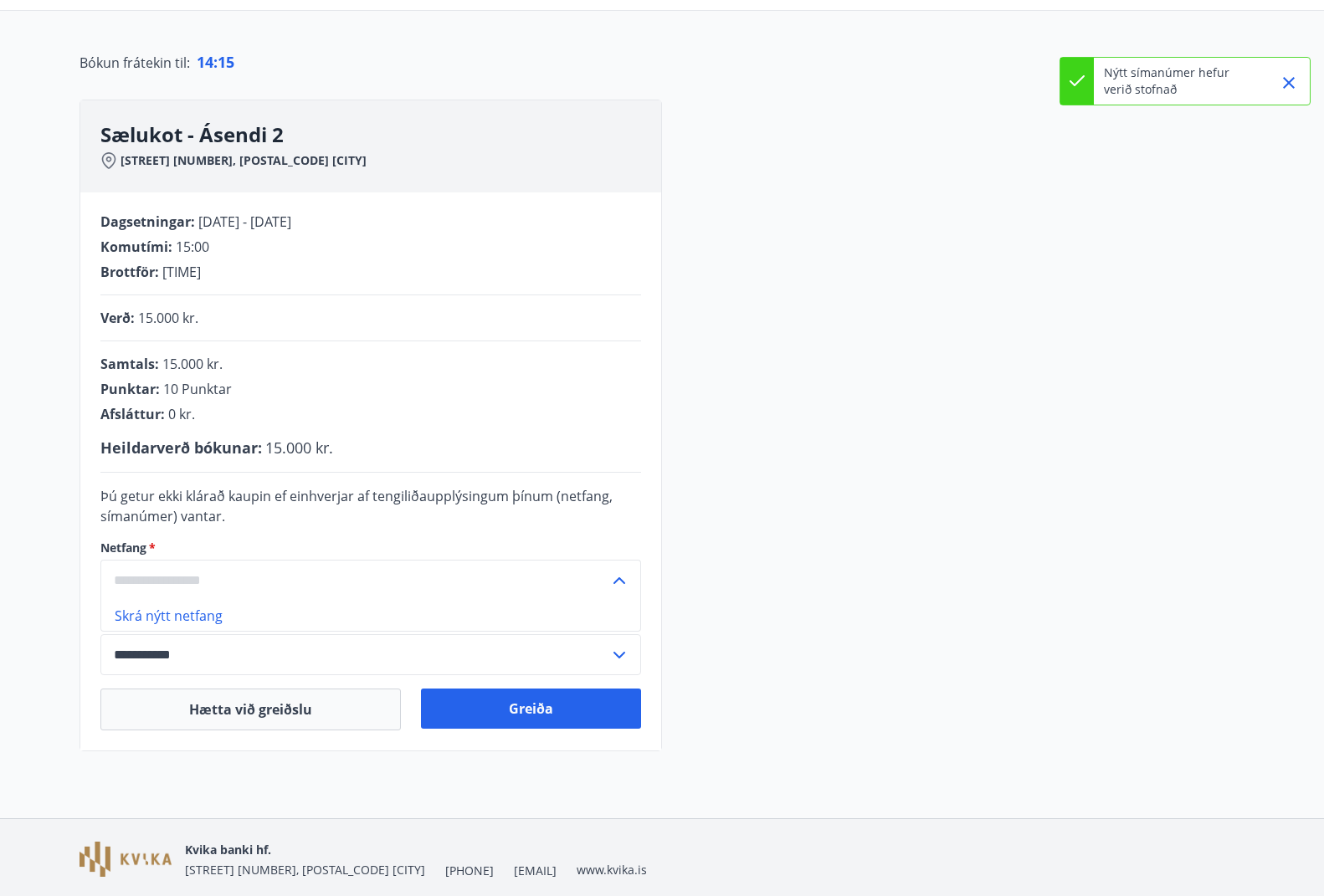click on "​" at bounding box center [371, 580] 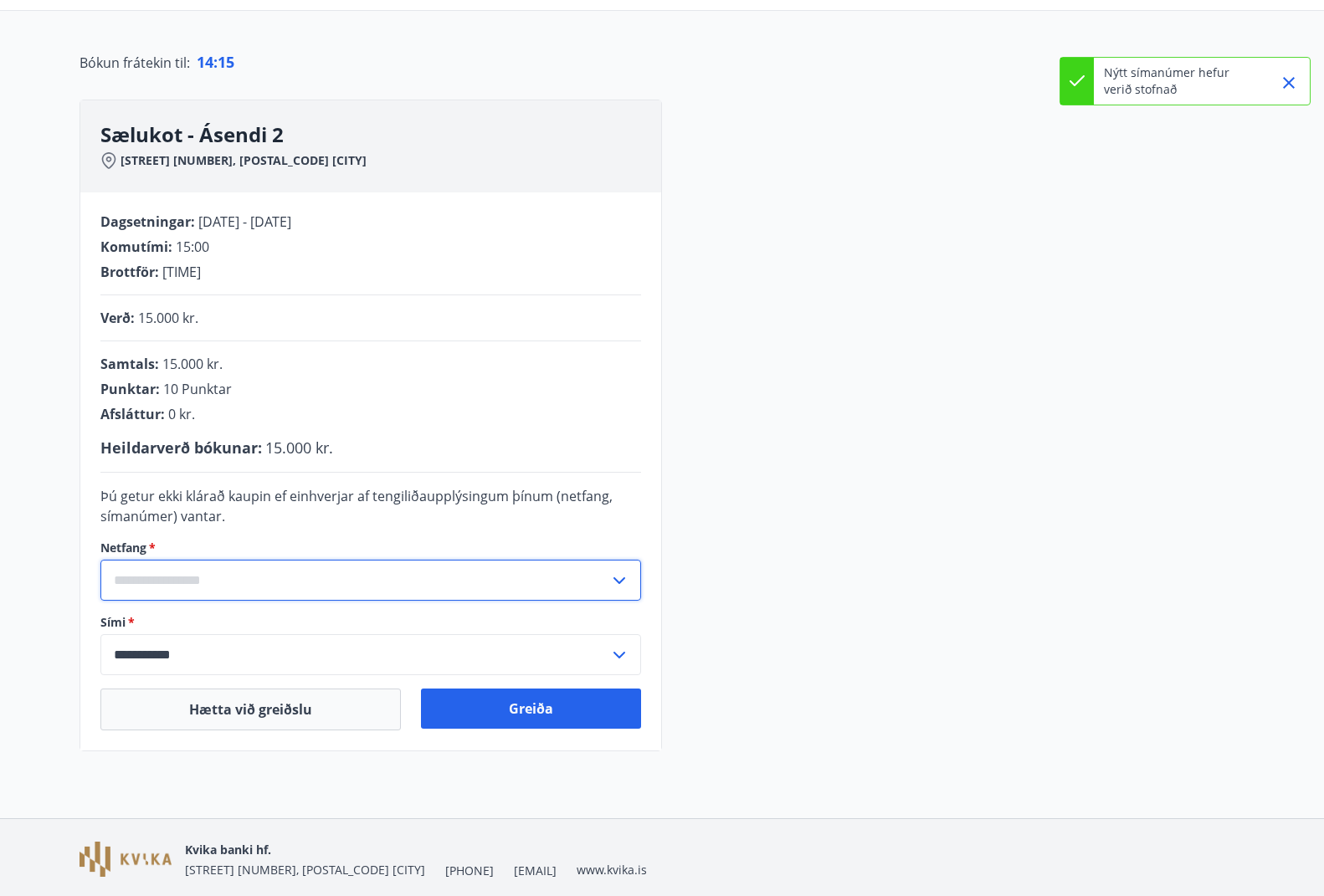 click 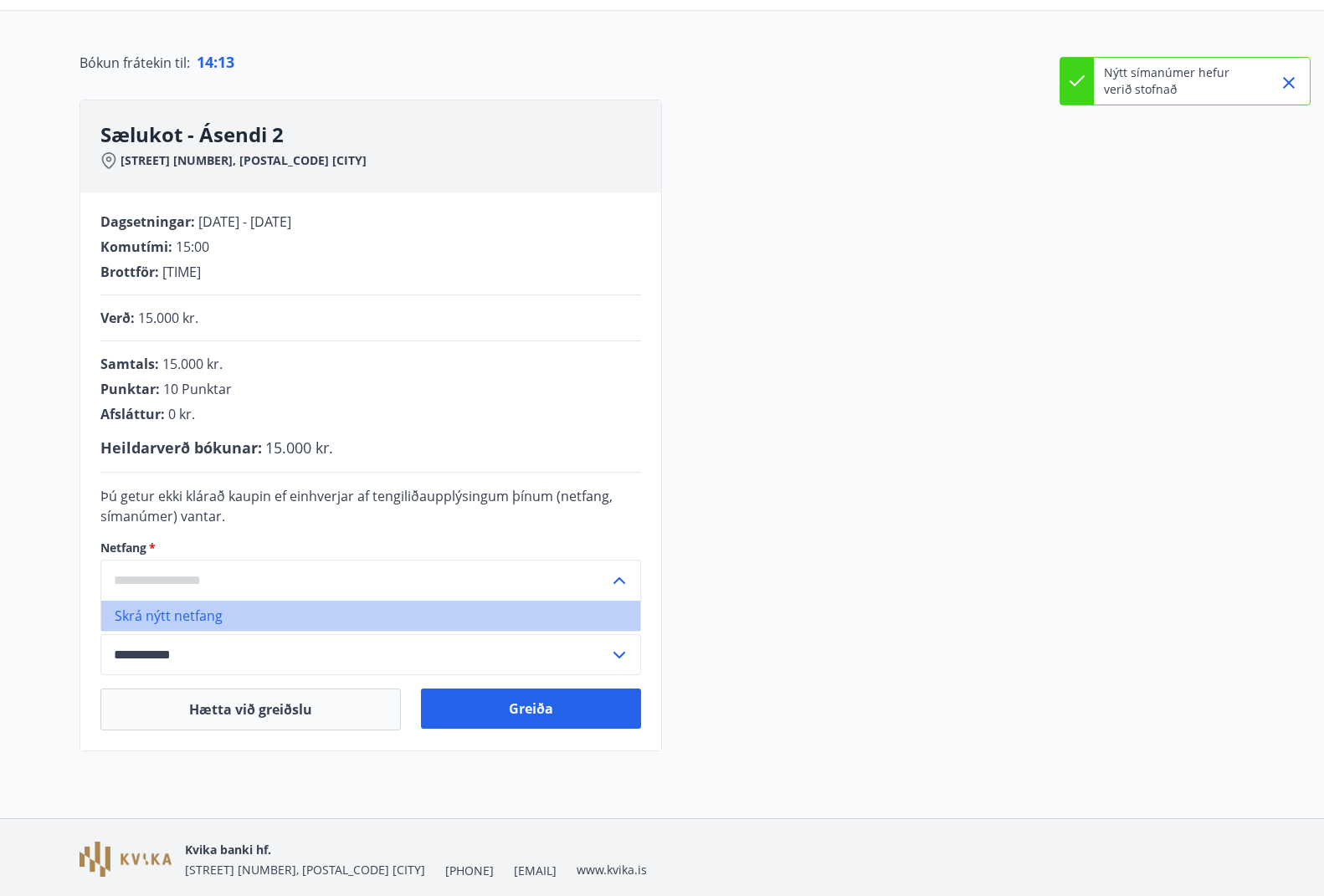 click on "Skrá nýtt netfang" at bounding box center [371, 616] 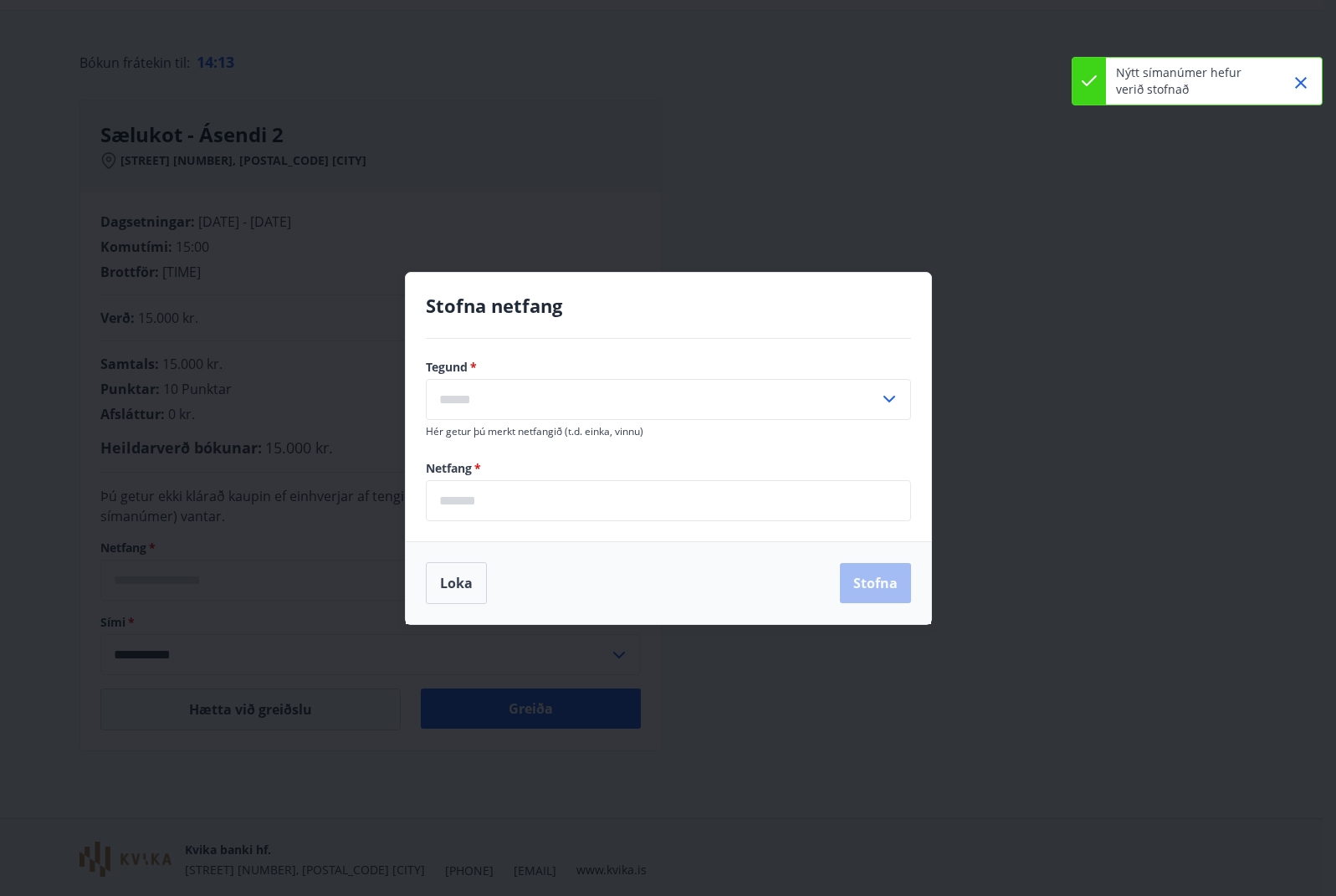 click at bounding box center (653, 399) 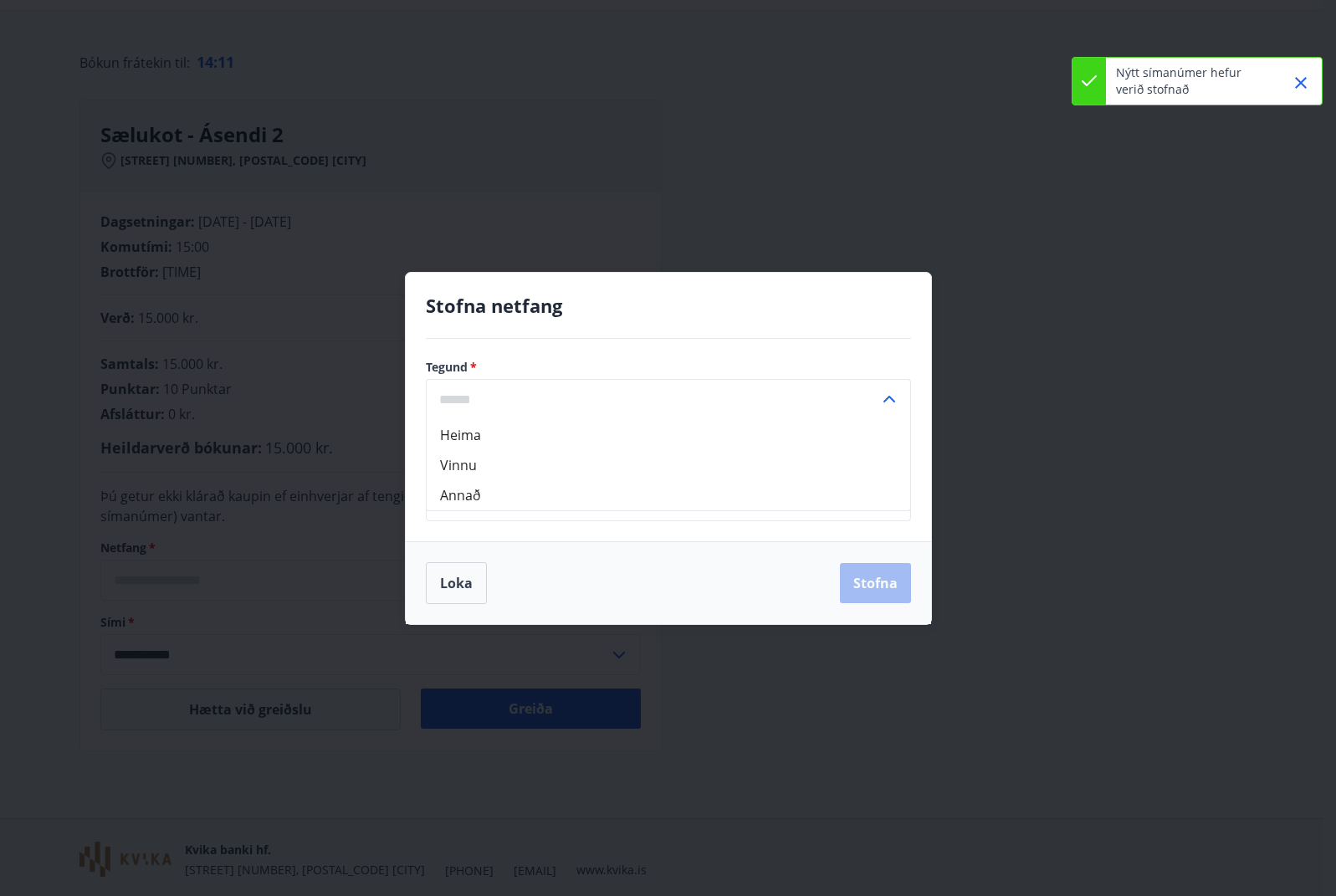 click on "Vinnu" at bounding box center [668, 465] 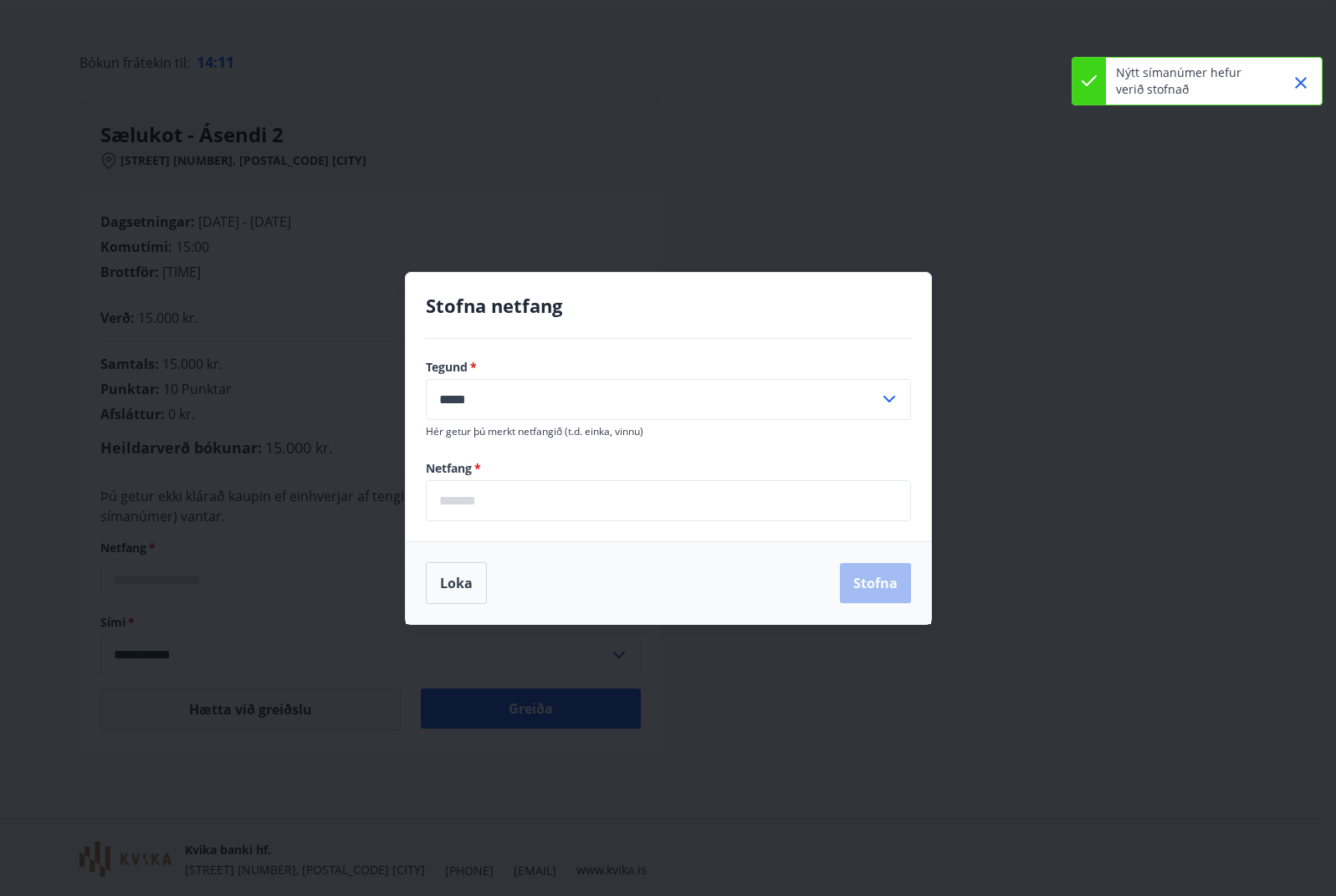 click at bounding box center [668, 500] 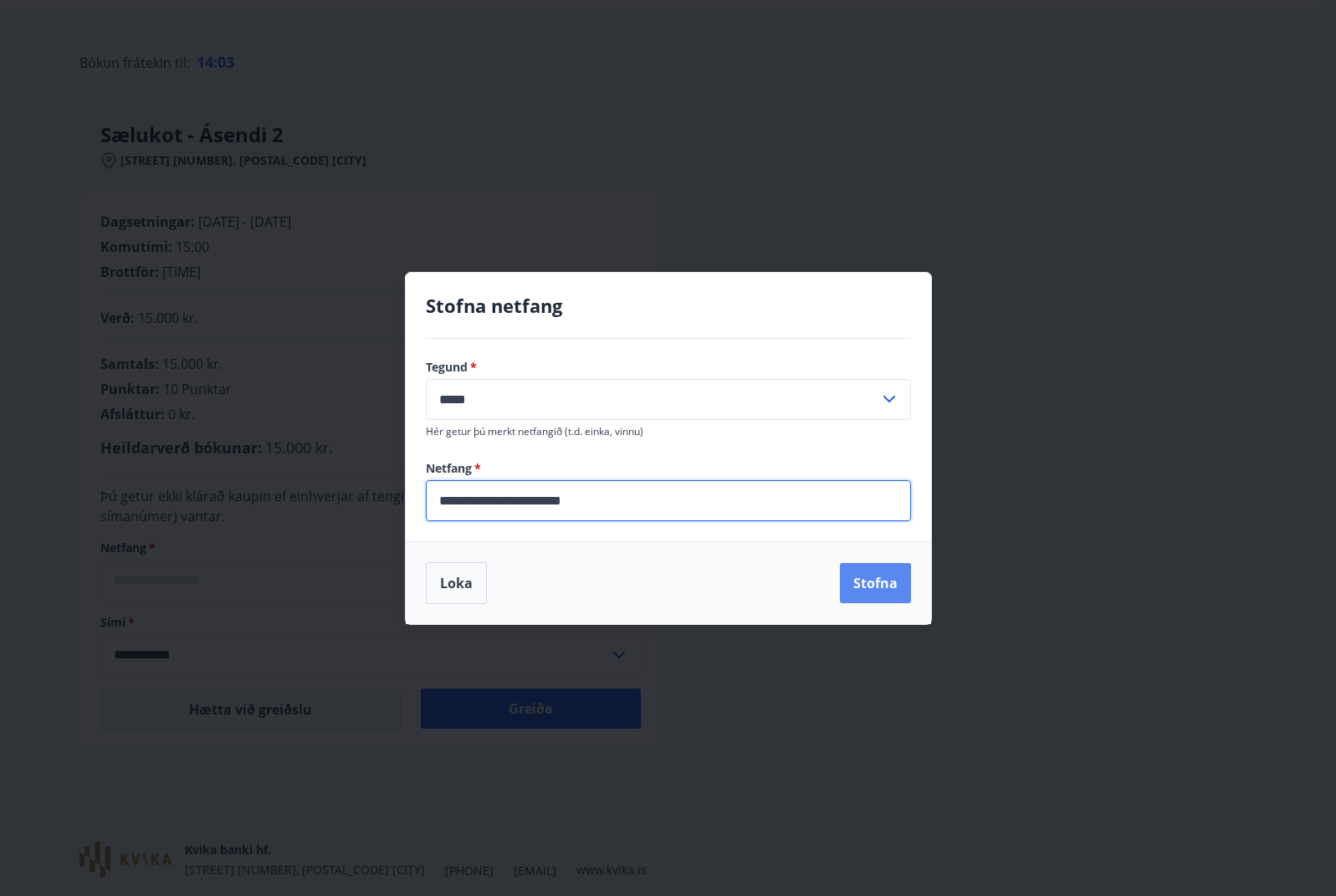 type on "**********" 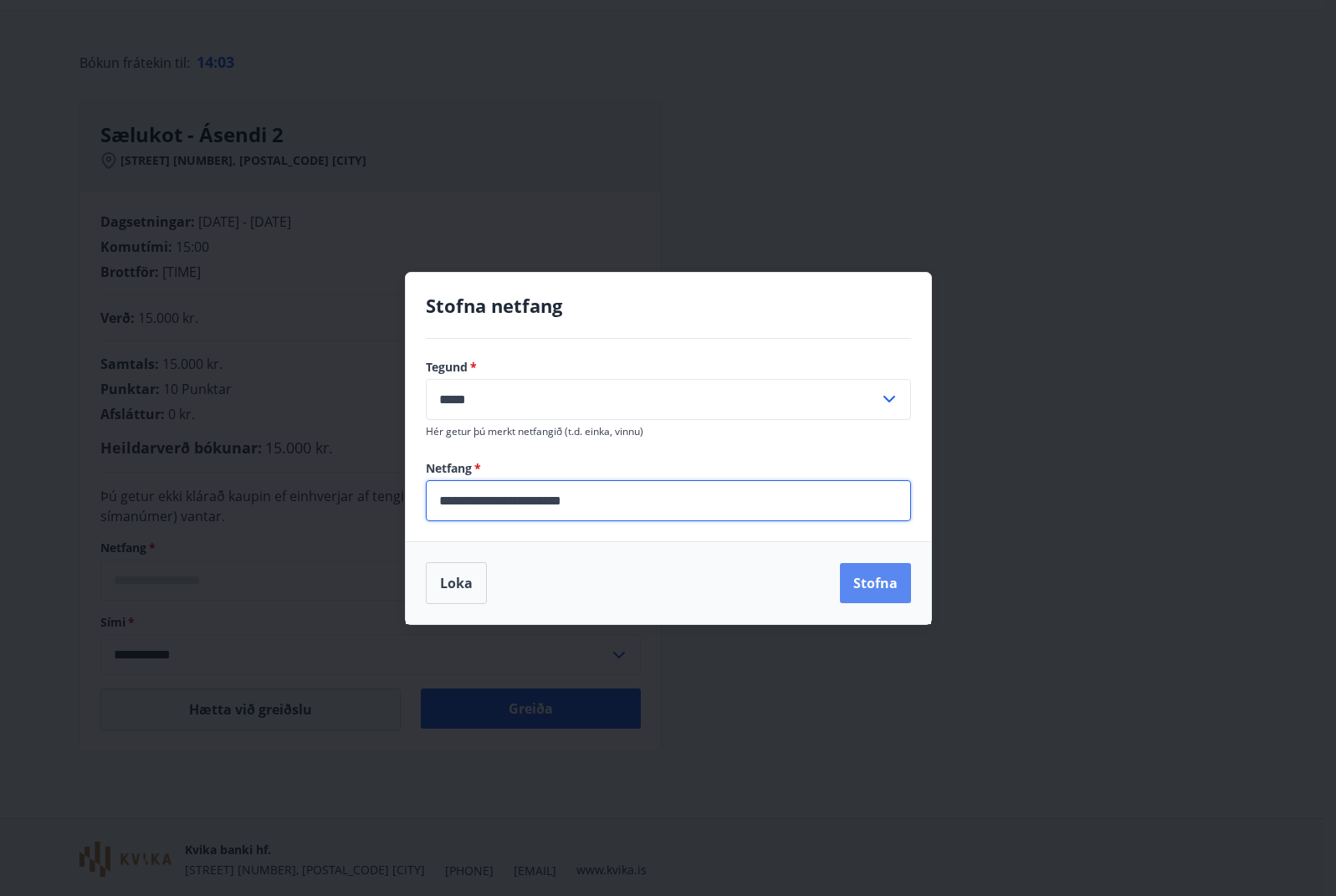 click on "Stofna" at bounding box center (875, 583) 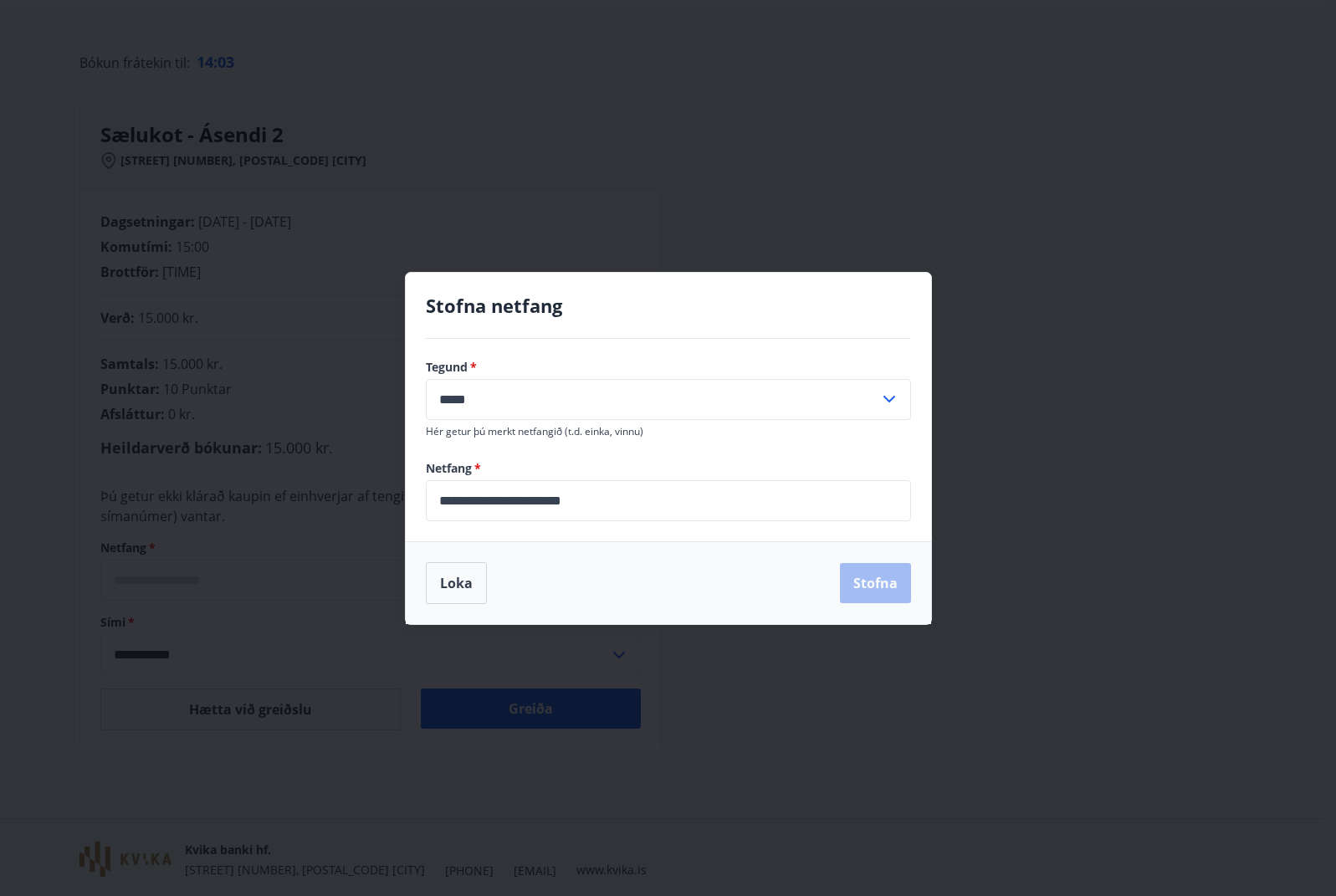 type on "**********" 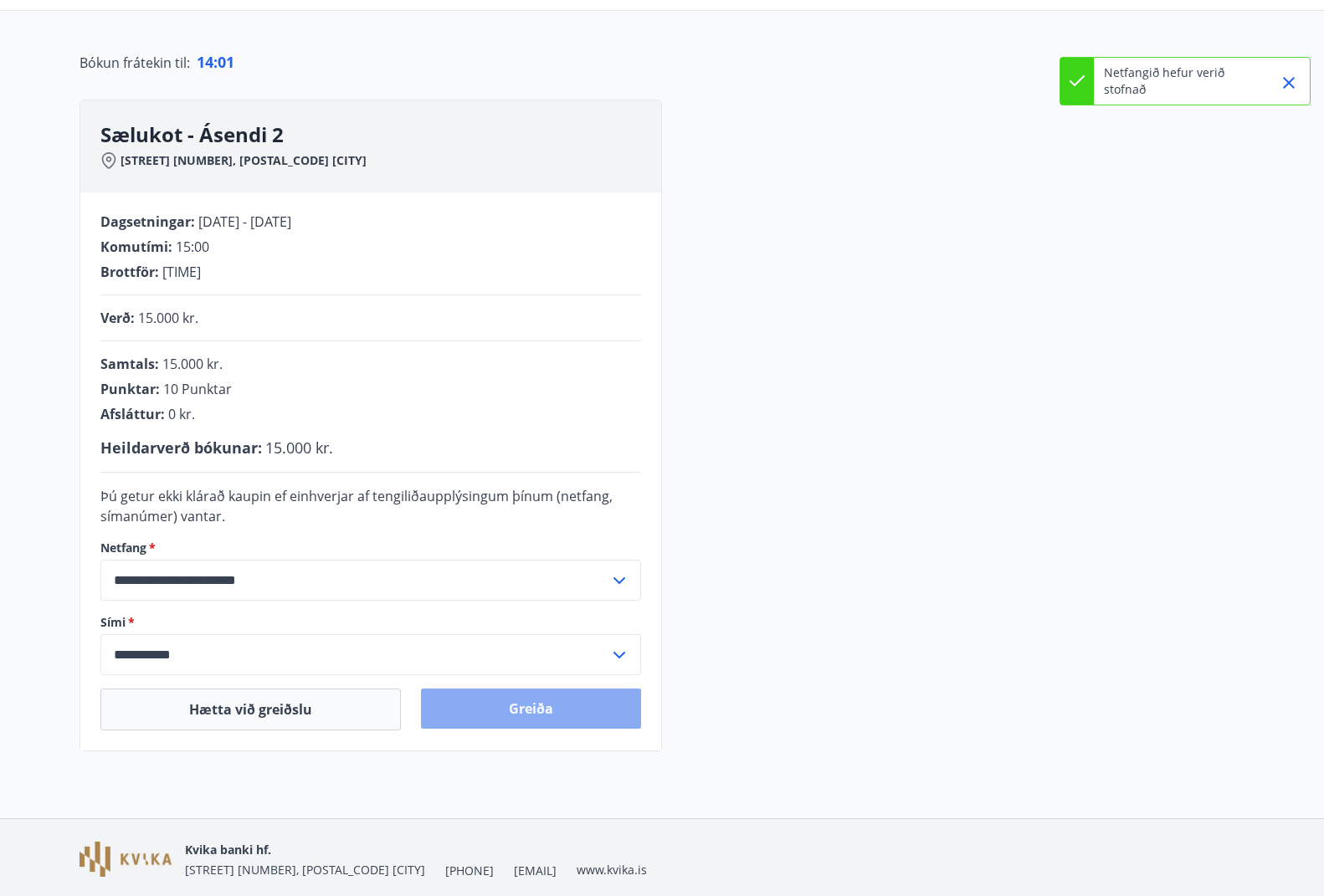 click on "Greiða" at bounding box center (531, 709) 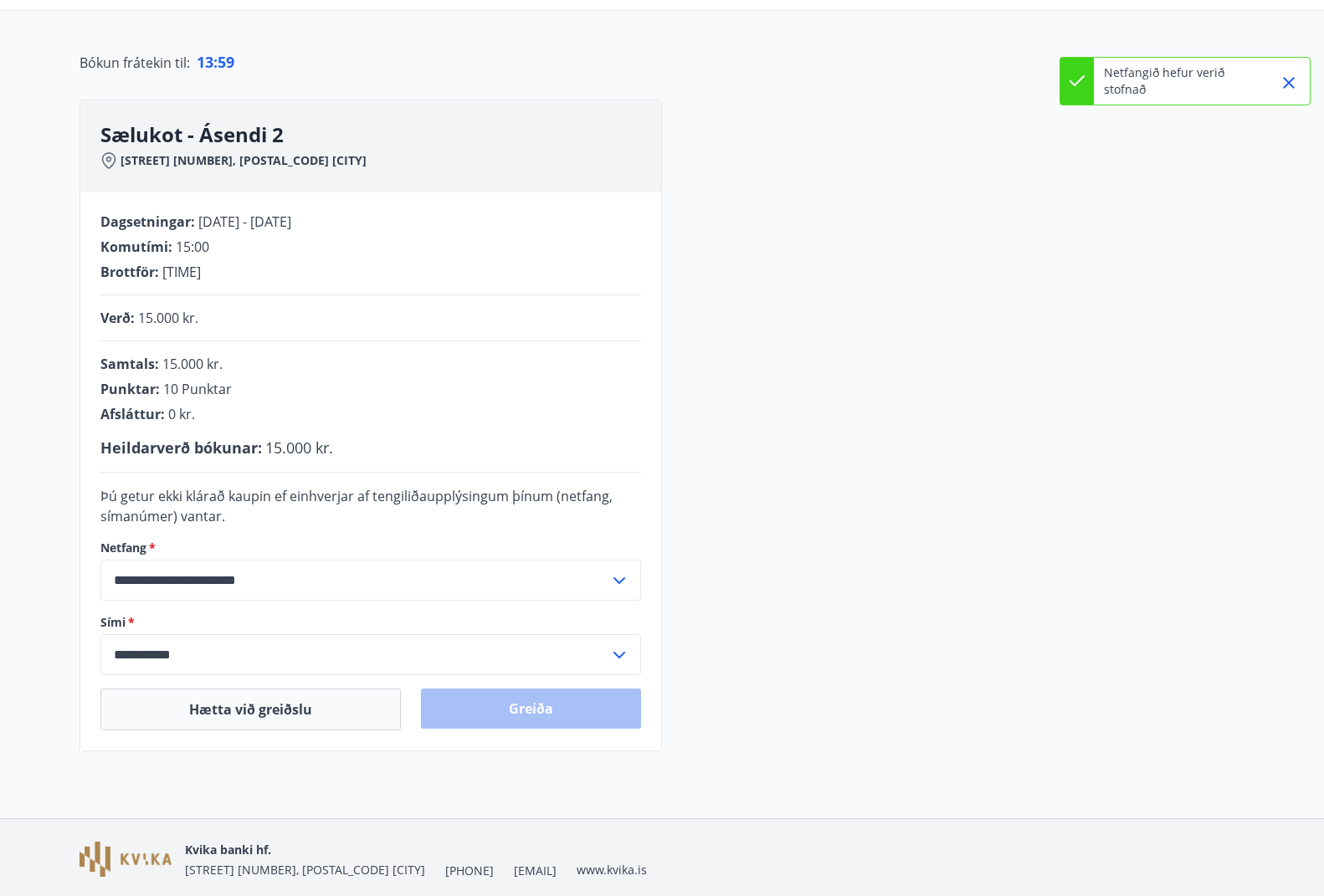 click on "**********" at bounding box center (662, 425) 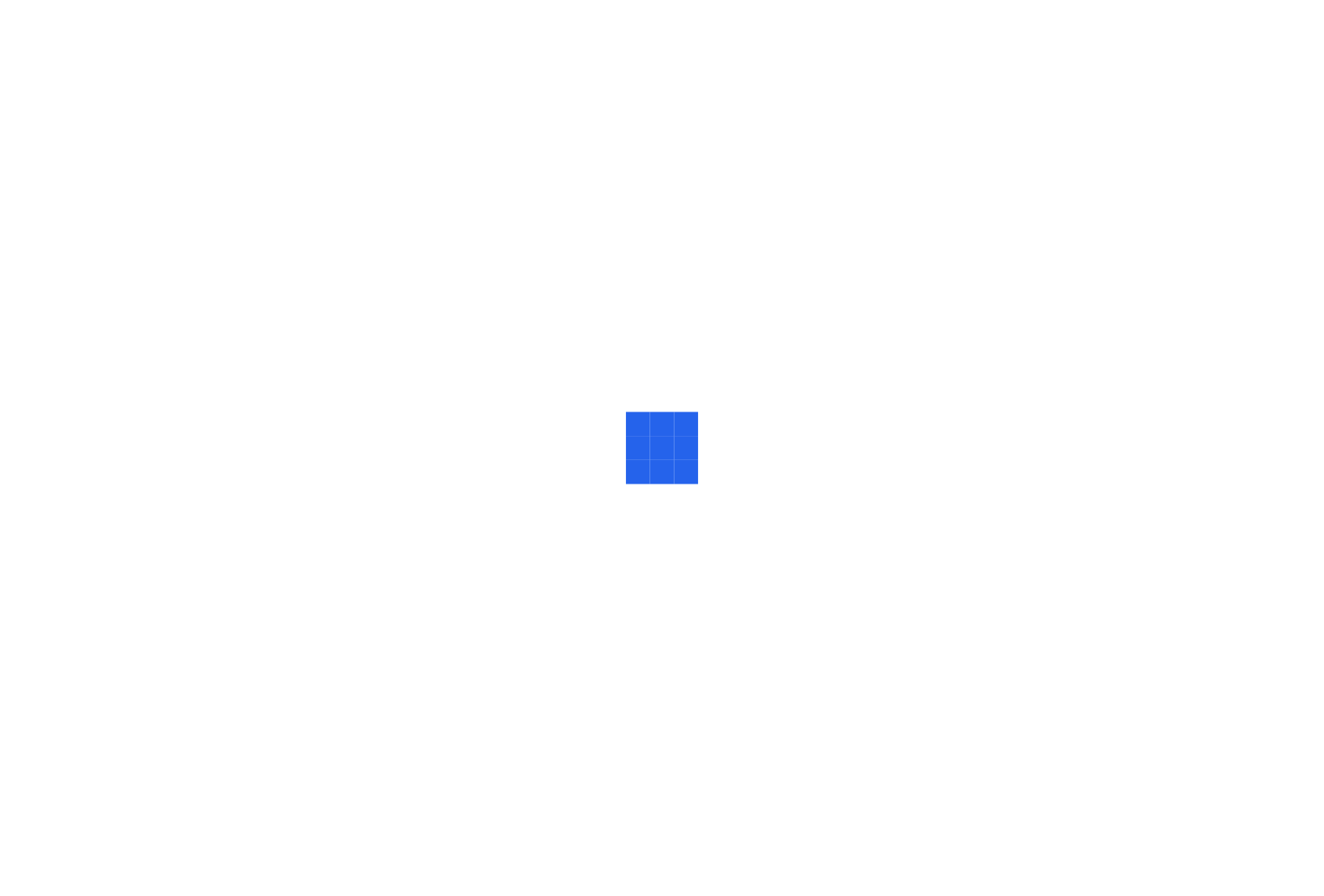 scroll, scrollTop: 0, scrollLeft: 0, axis: both 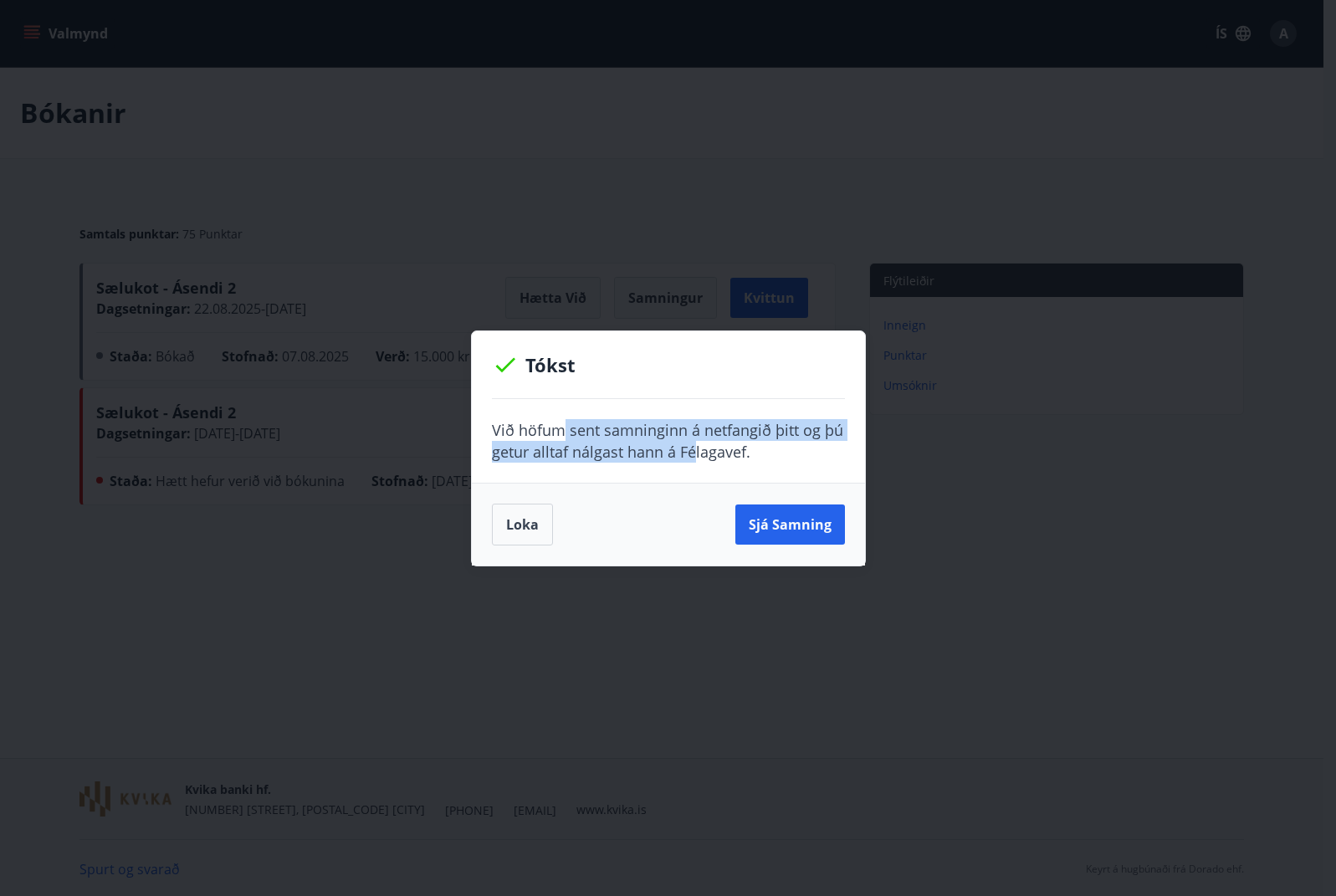 drag, startPoint x: 633, startPoint y: 437, endPoint x: 764, endPoint y: 448, distance: 131.46102 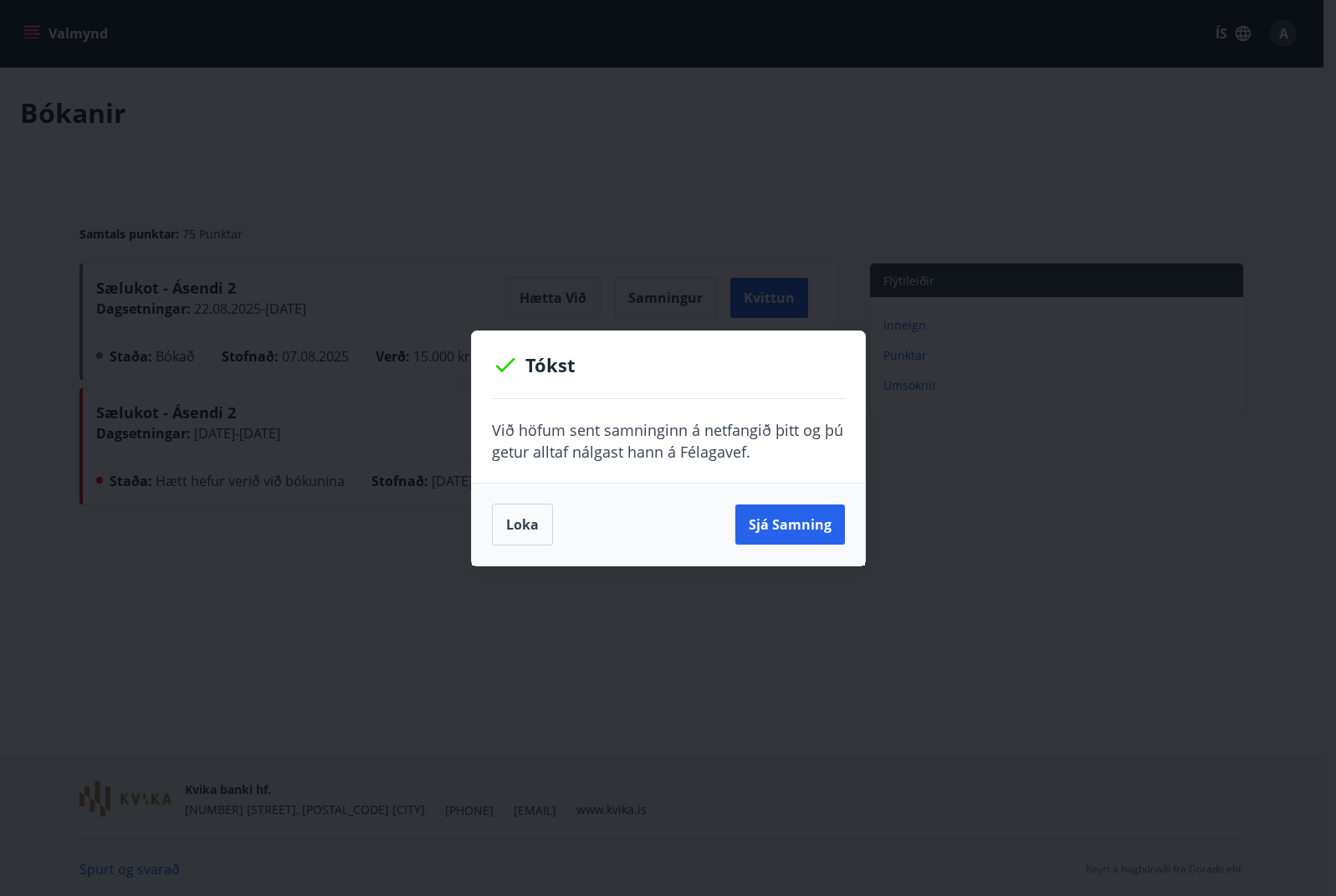 click on "Við höfum sent samninginn á netfangið þitt og þú getur alltaf nálgast hann á Félagavef." at bounding box center (668, 441) 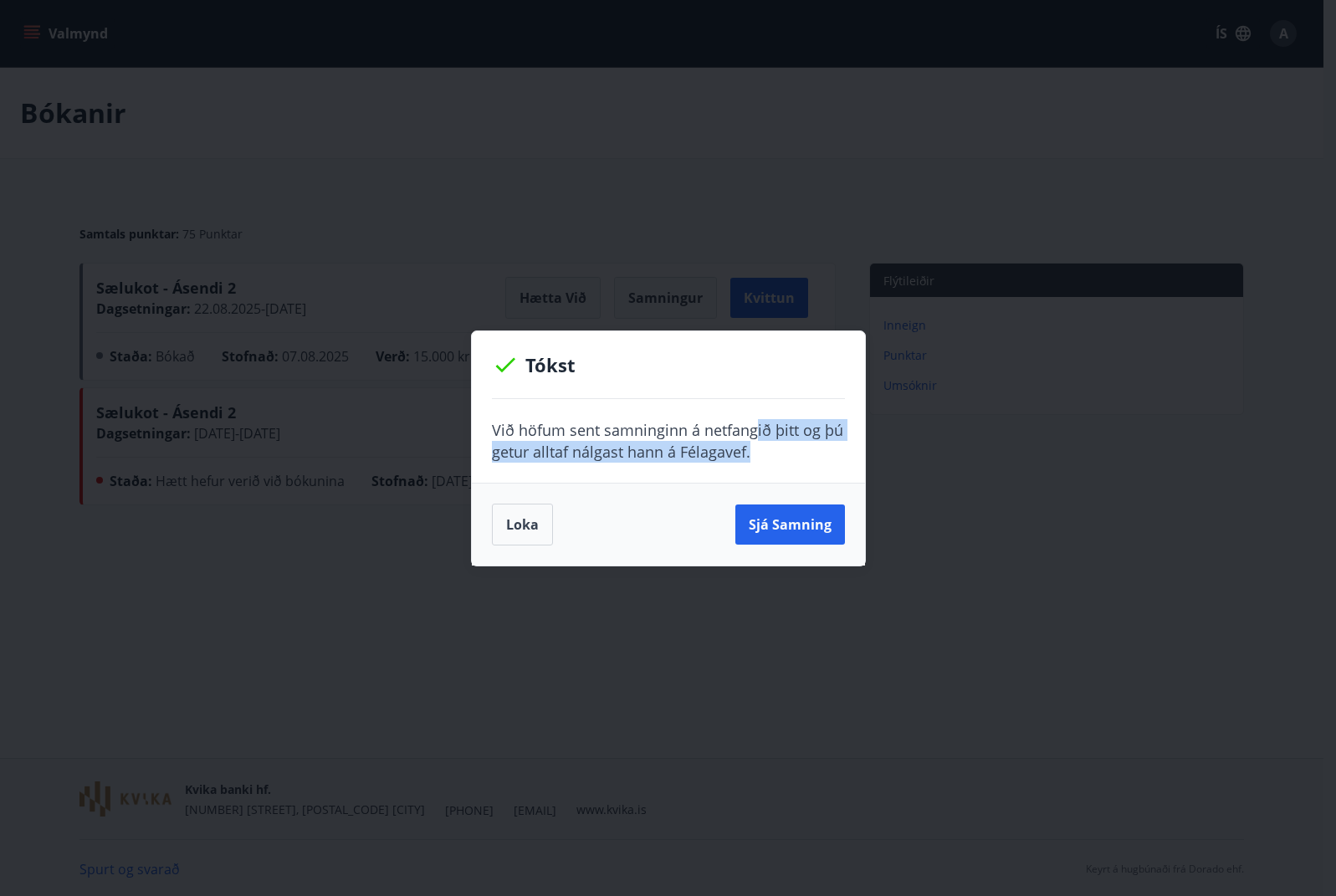 drag, startPoint x: 792, startPoint y: 455, endPoint x: 755, endPoint y: 428, distance: 46 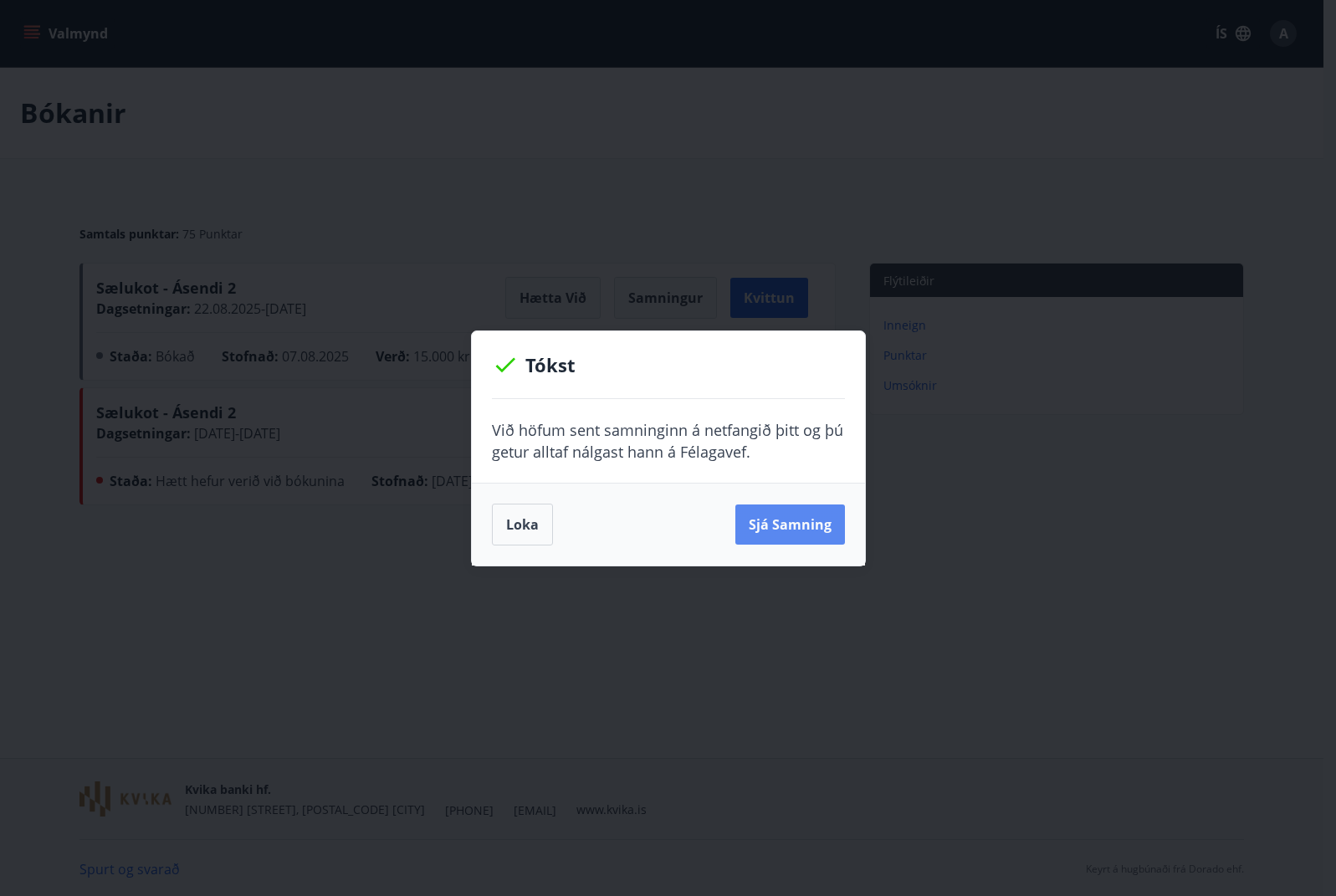 click on "Sjá samning" at bounding box center [790, 525] 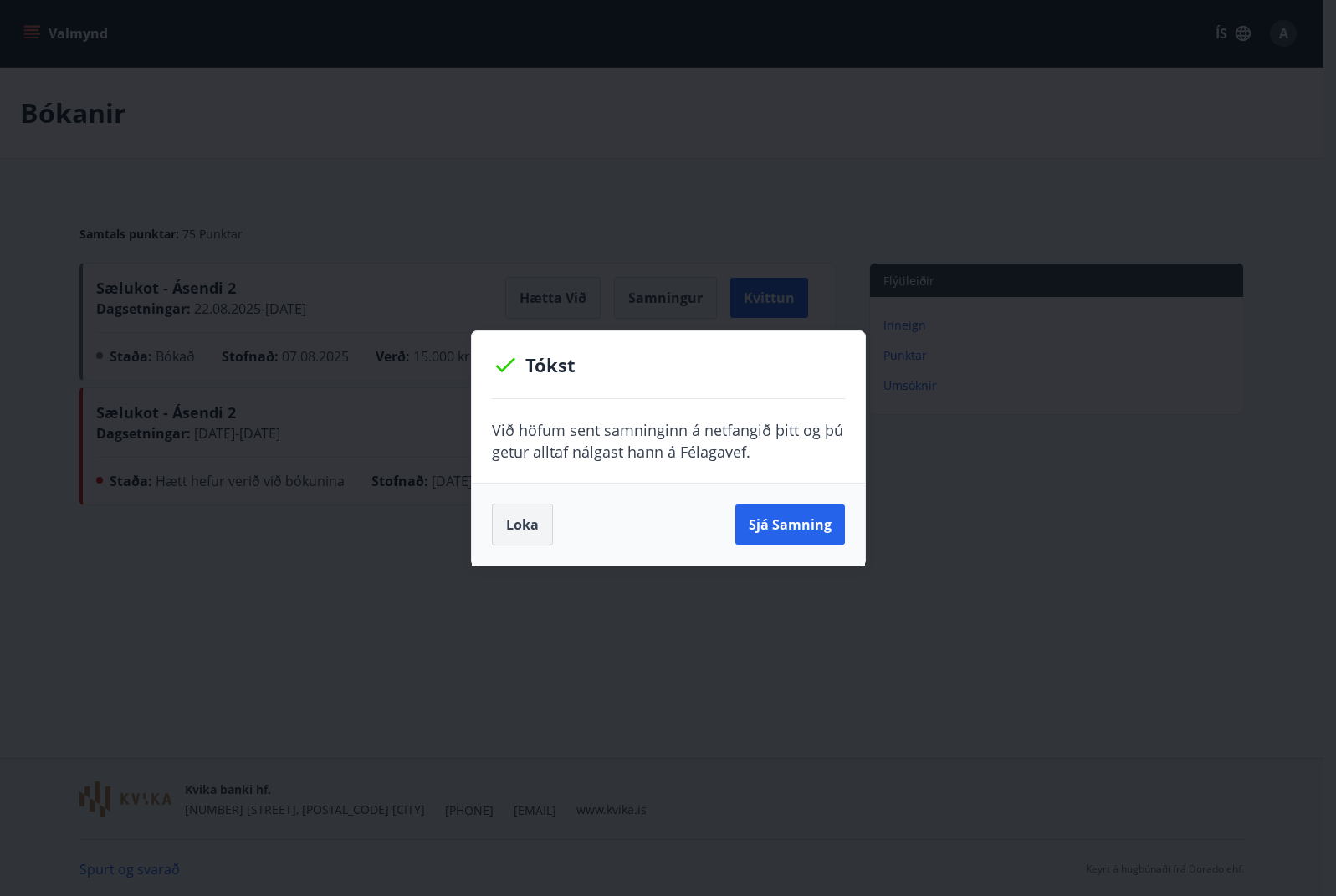 click on "Loka" at bounding box center (522, 525) 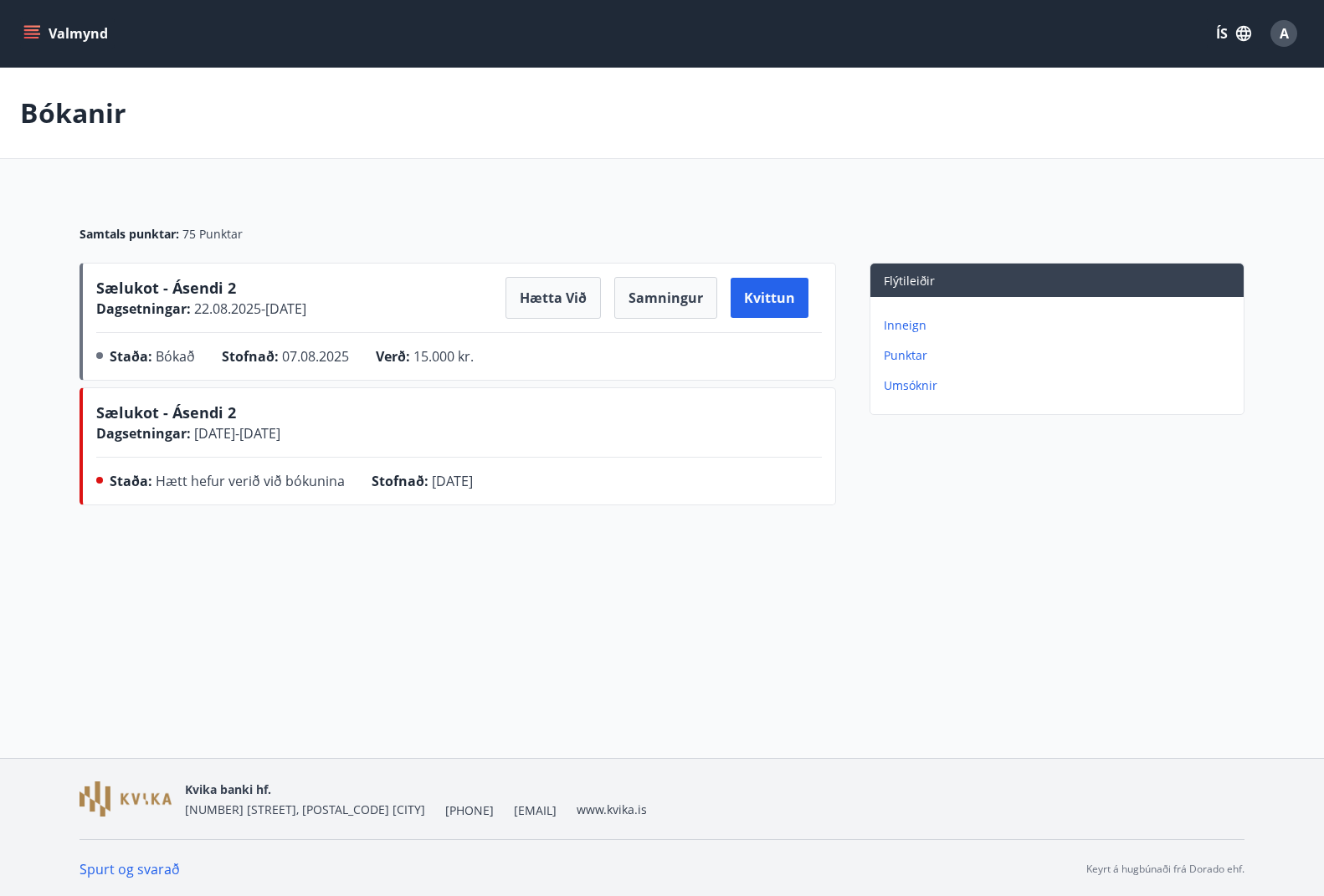 drag, startPoint x: 80, startPoint y: 273, endPoint x: 353, endPoint y: 306, distance: 274.98727 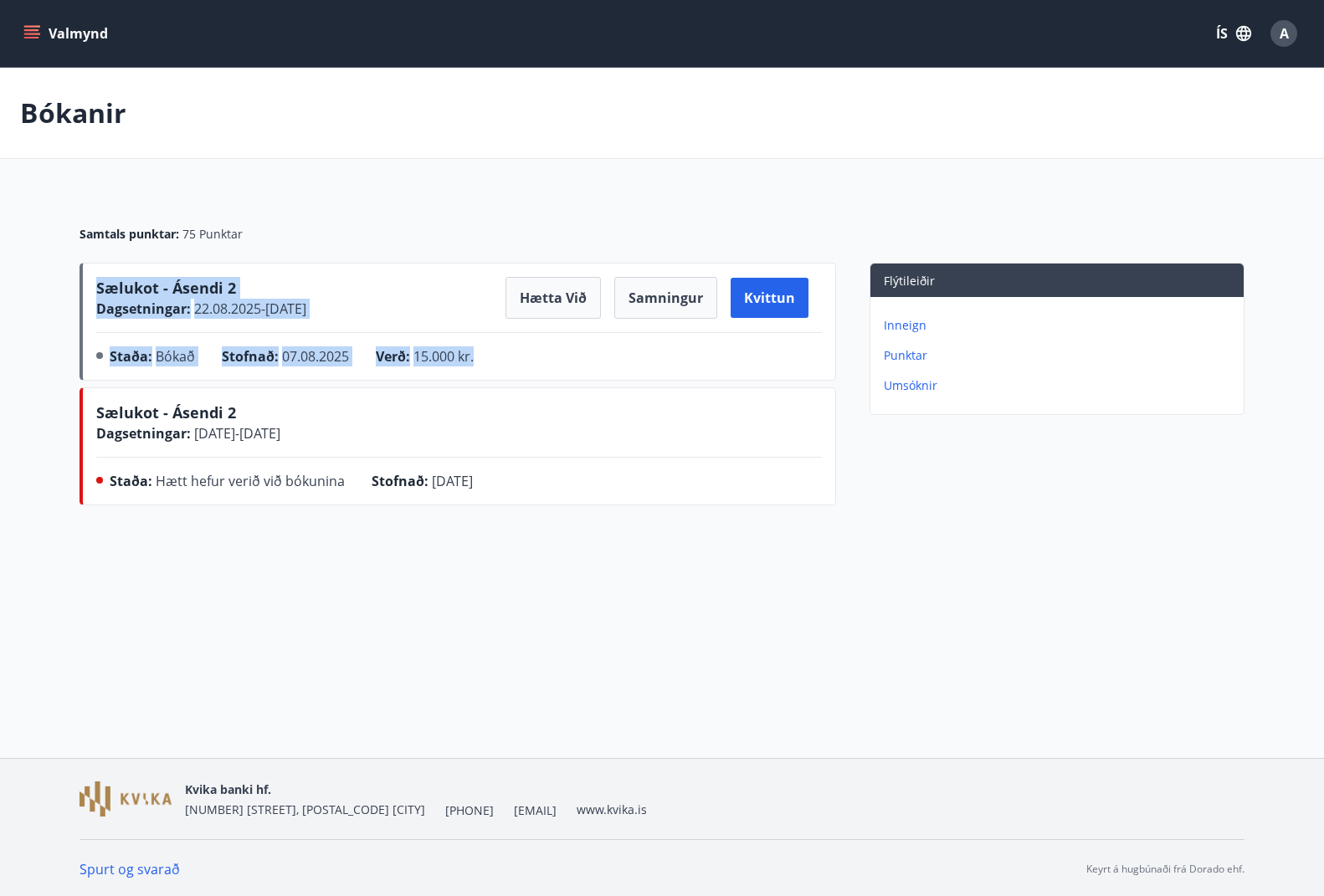 drag, startPoint x: 410, startPoint y: 300, endPoint x: 316, endPoint y: 255, distance: 104.21612 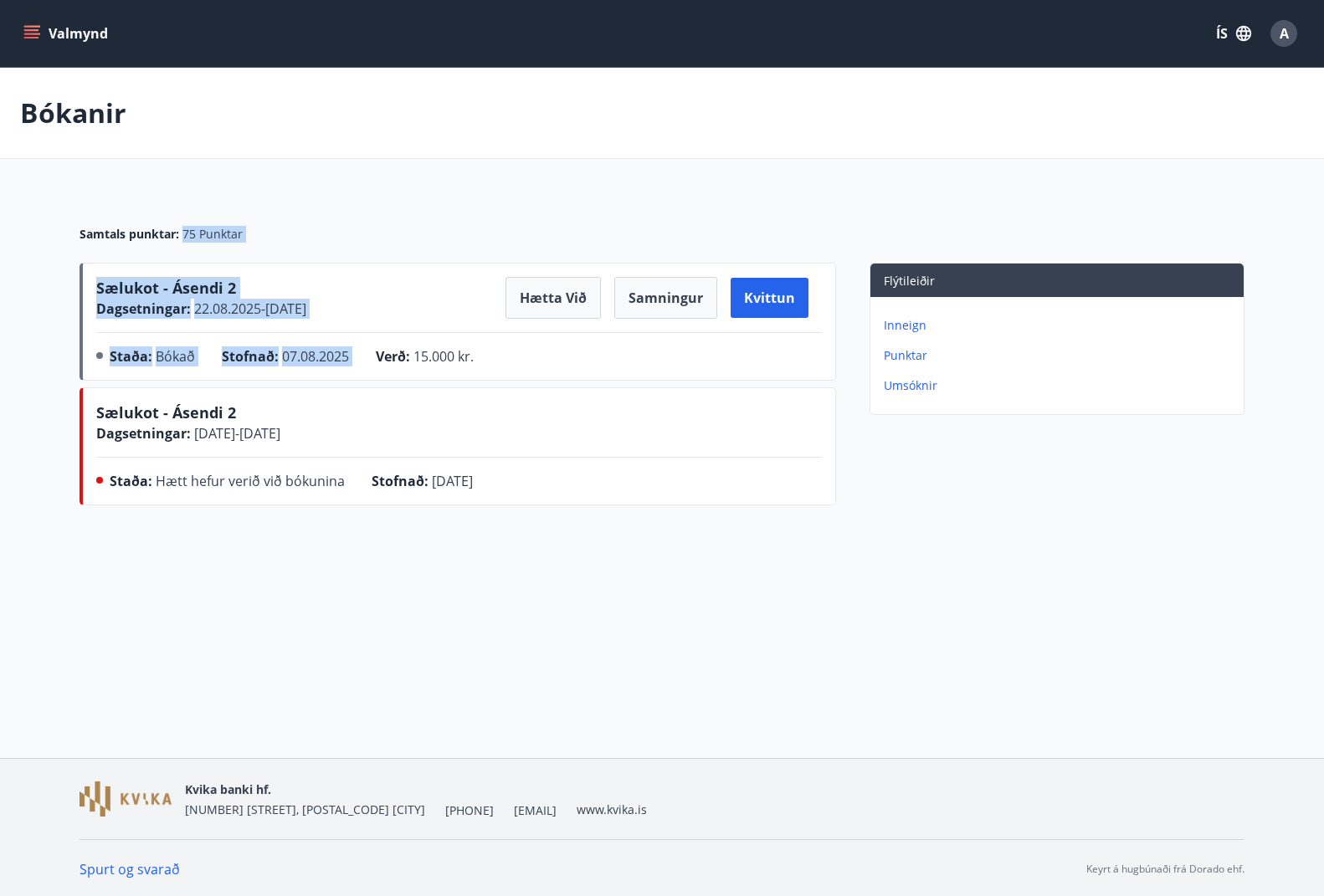 drag, startPoint x: 415, startPoint y: 218, endPoint x: 557, endPoint y: 346, distance: 191.17531 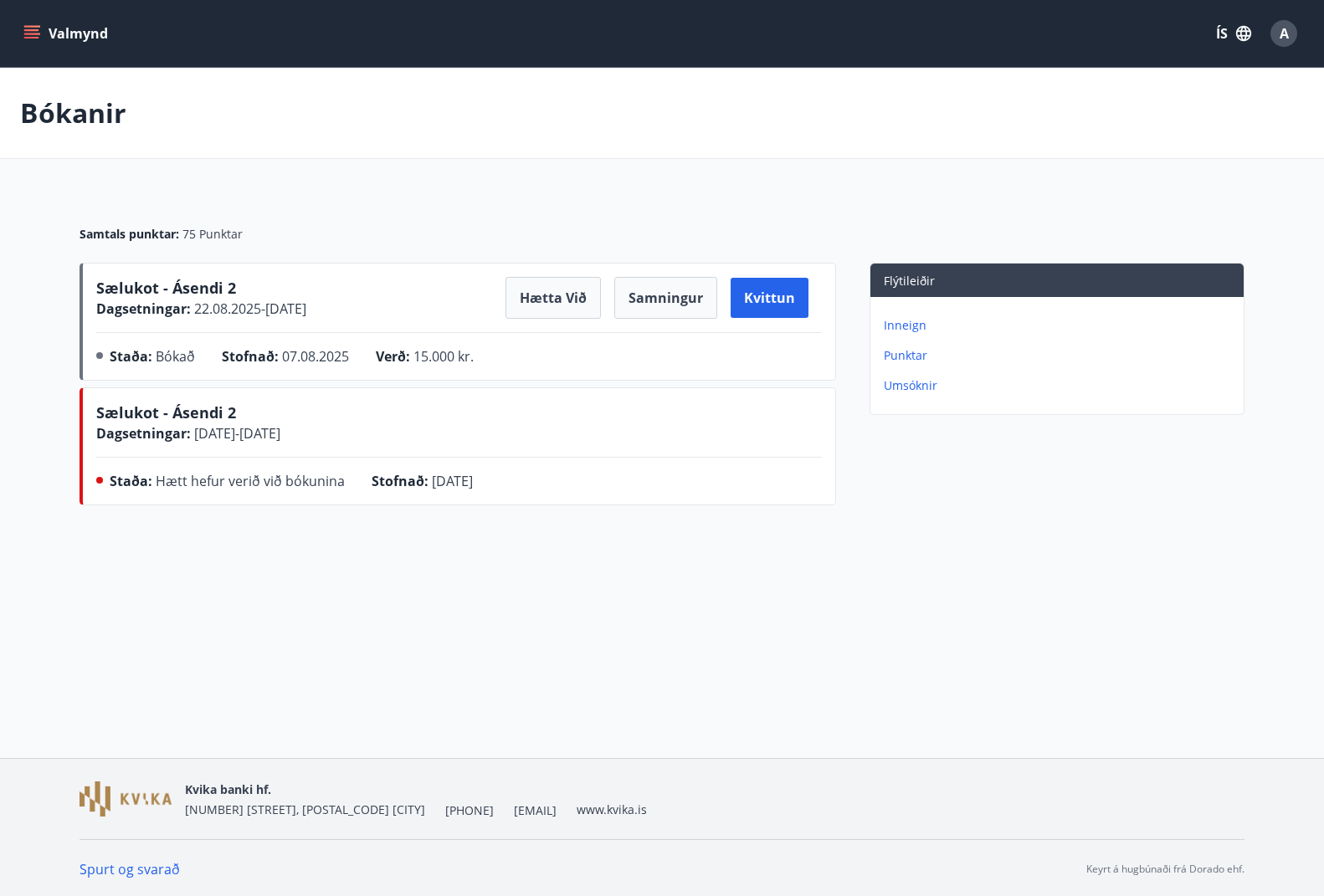 click on "Inneign" at bounding box center [1060, 325] 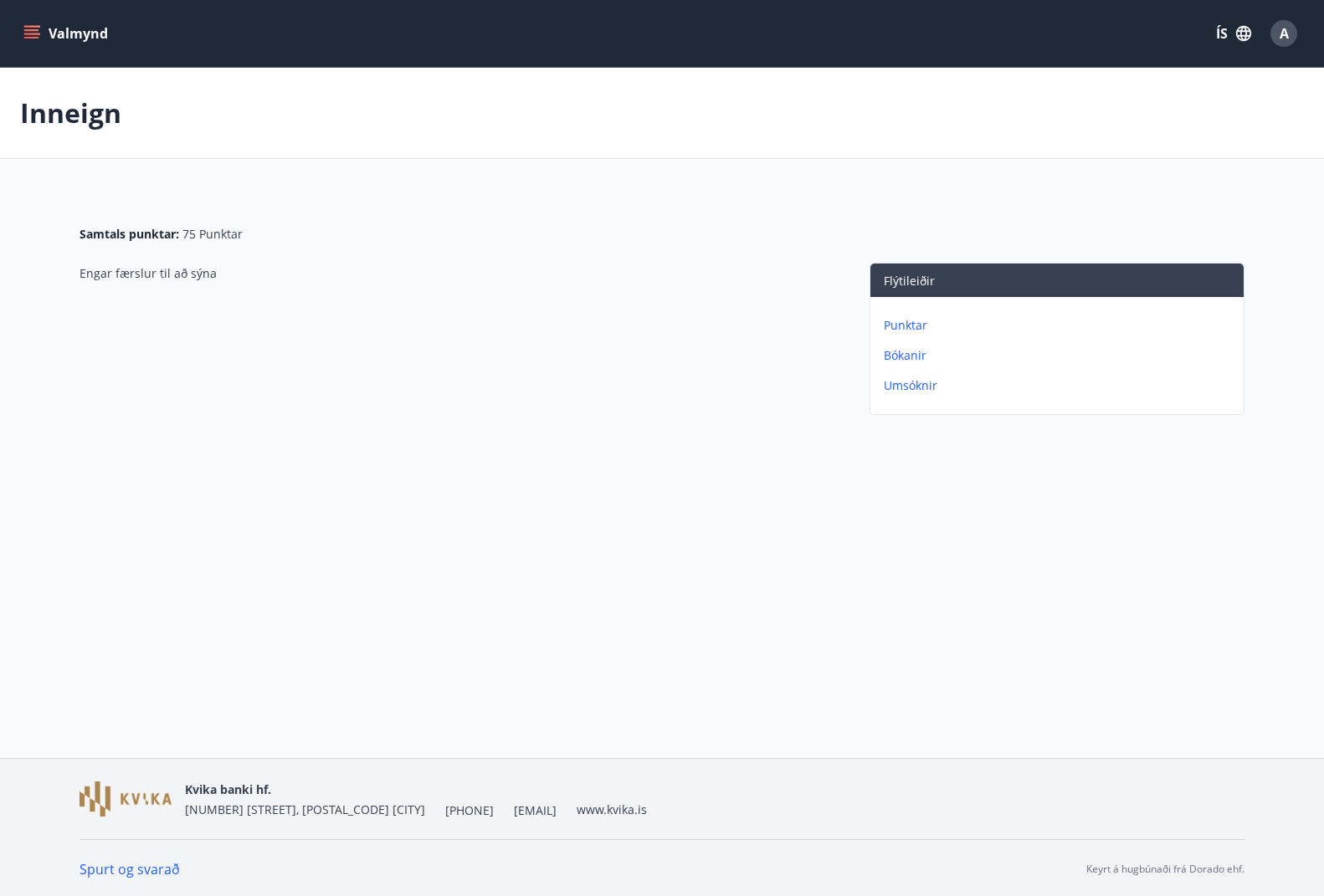 click on "Bókanir" at bounding box center [1060, 356] 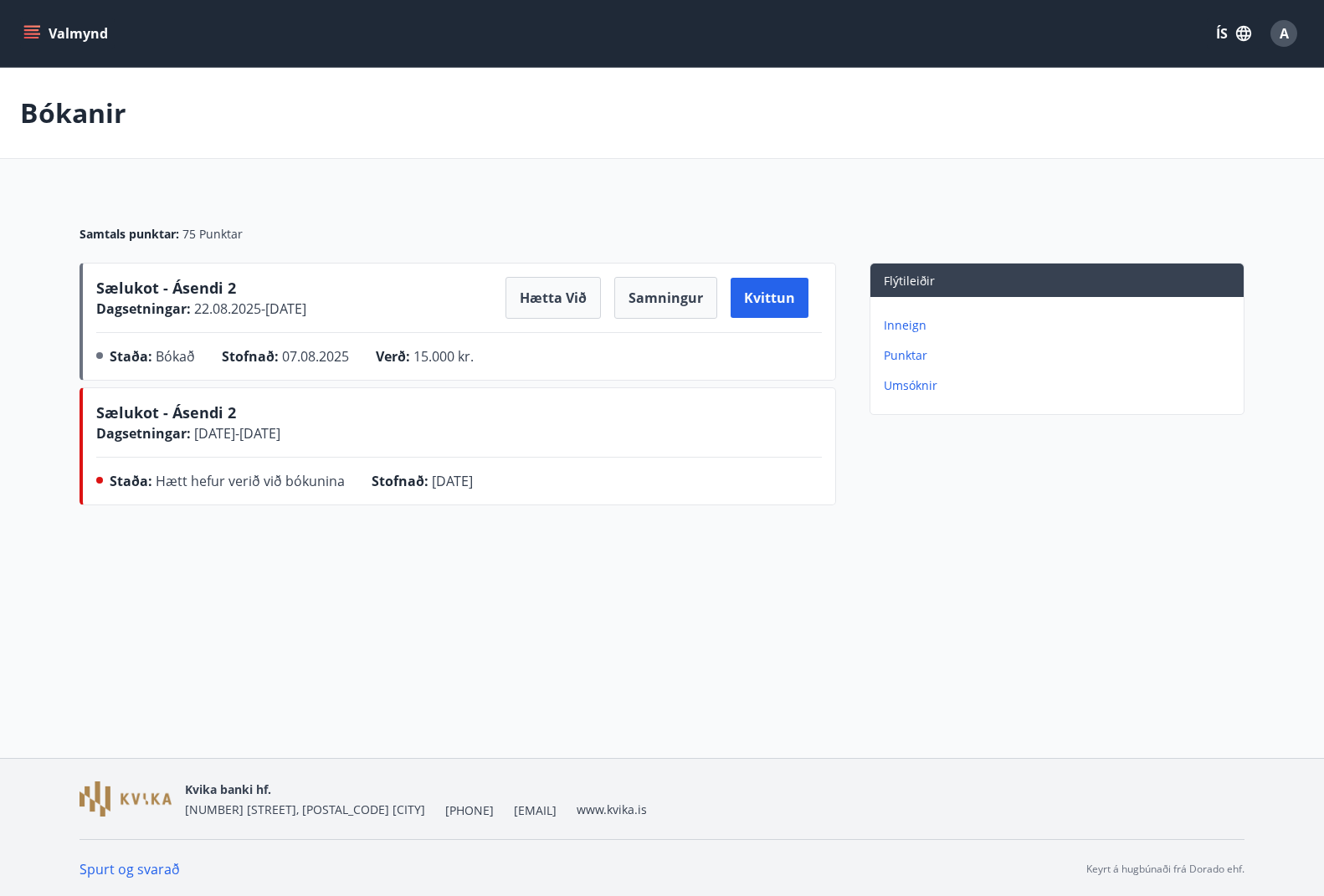 click on "Inneign" at bounding box center (1060, 325) 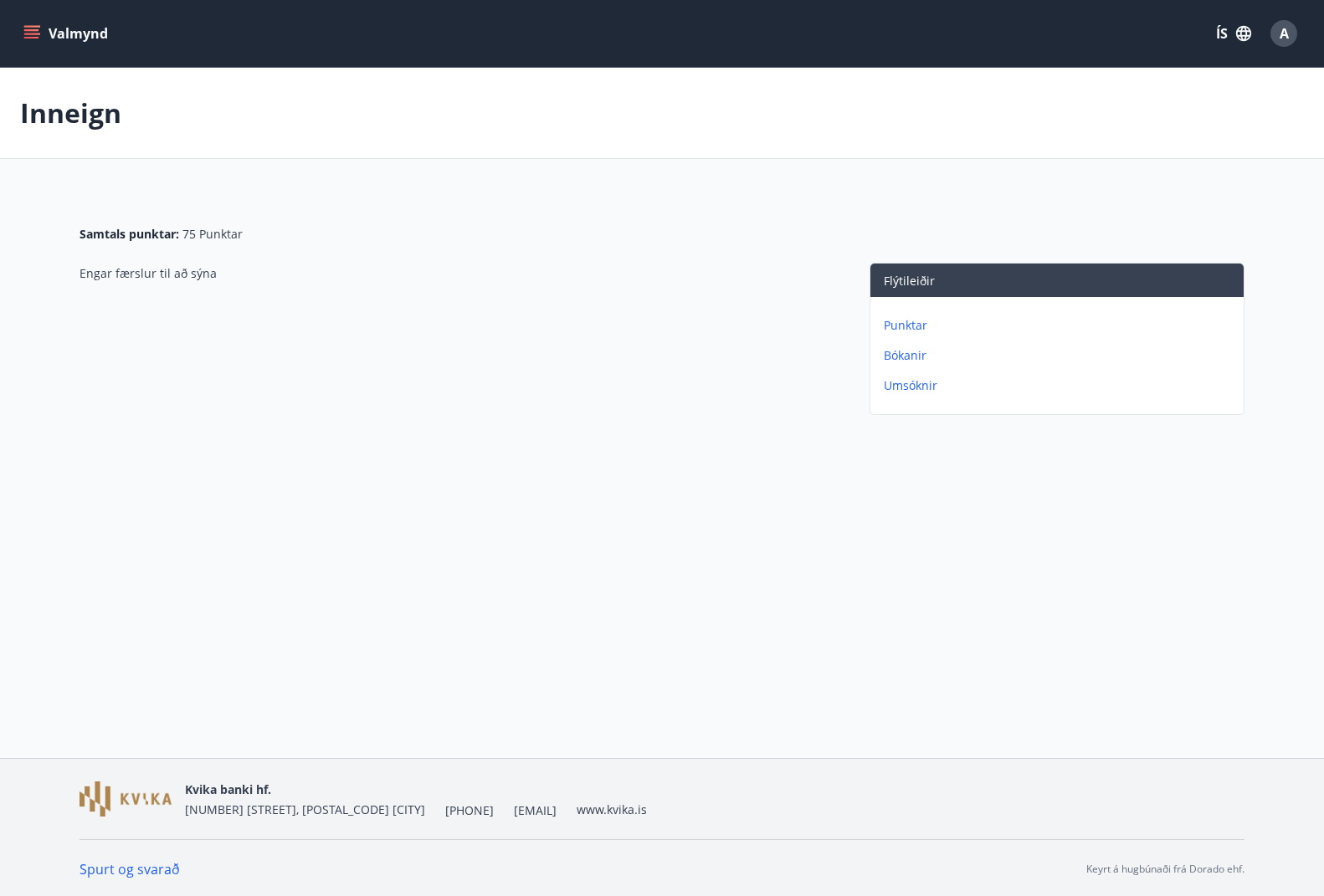 click on "Punktar Bókanir Umsóknir" at bounding box center [1057, 349] 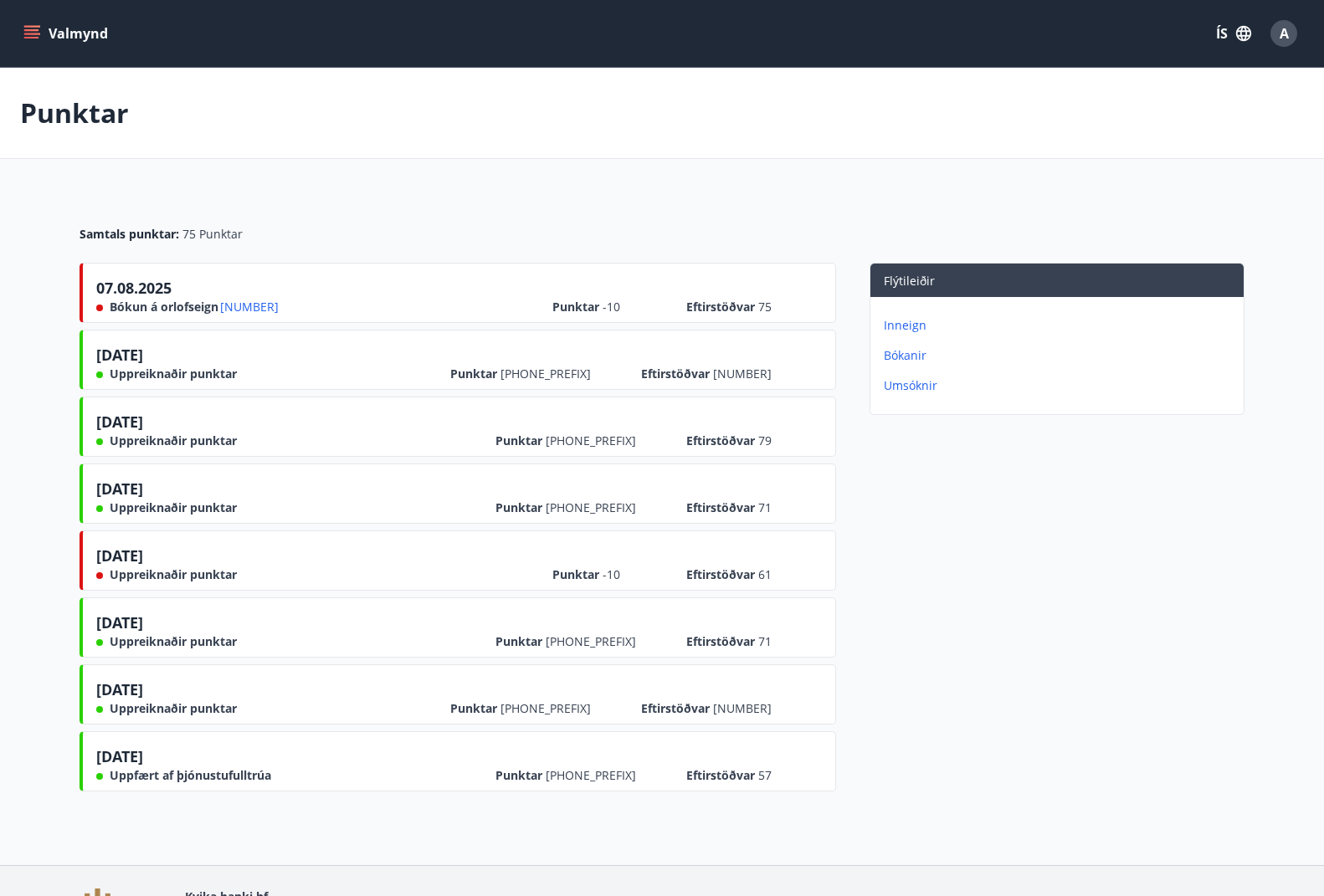 click on "Punktar -10   Eftirstöðvar 75" at bounding box center (687, 300) 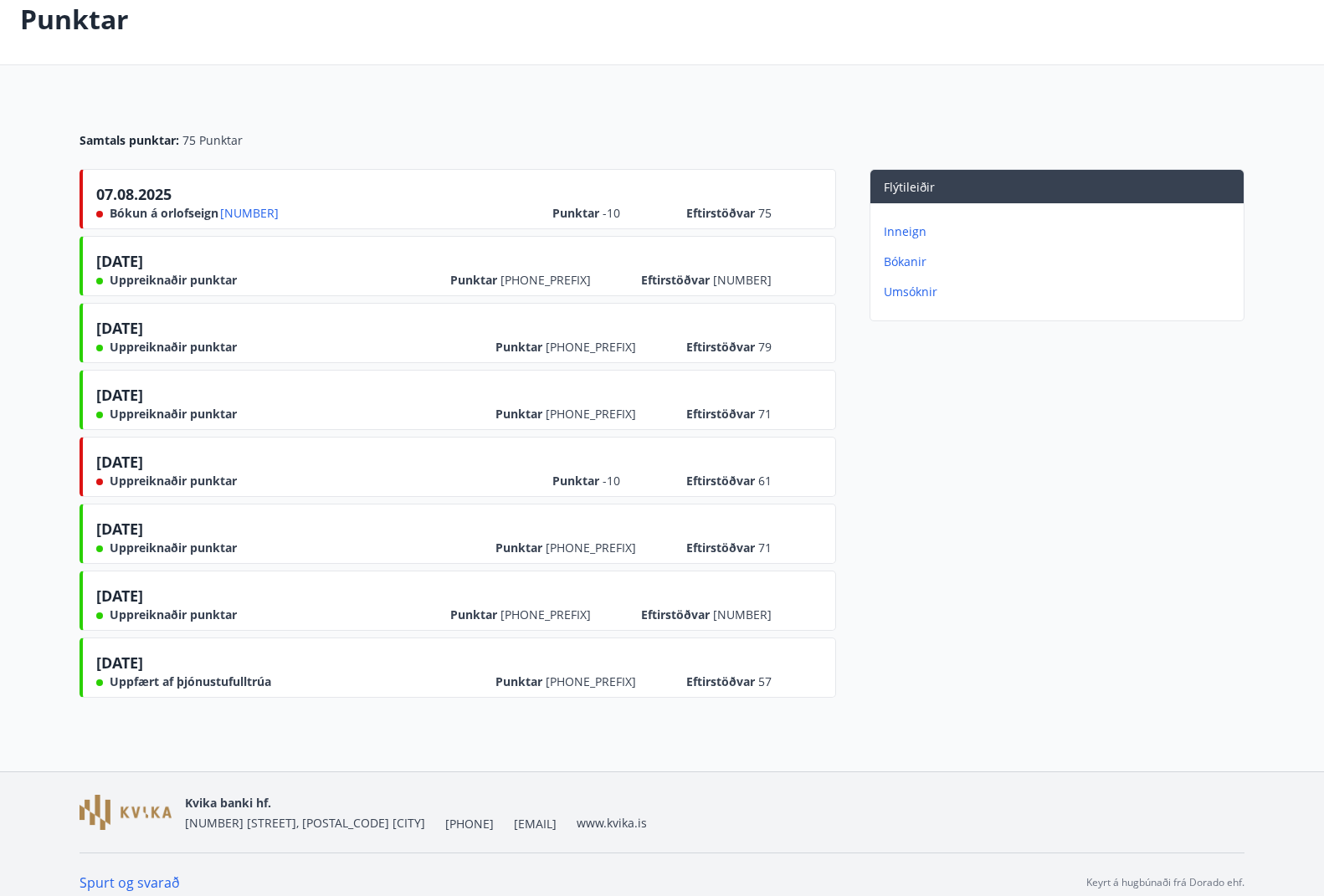 scroll, scrollTop: 84, scrollLeft: 0, axis: vertical 